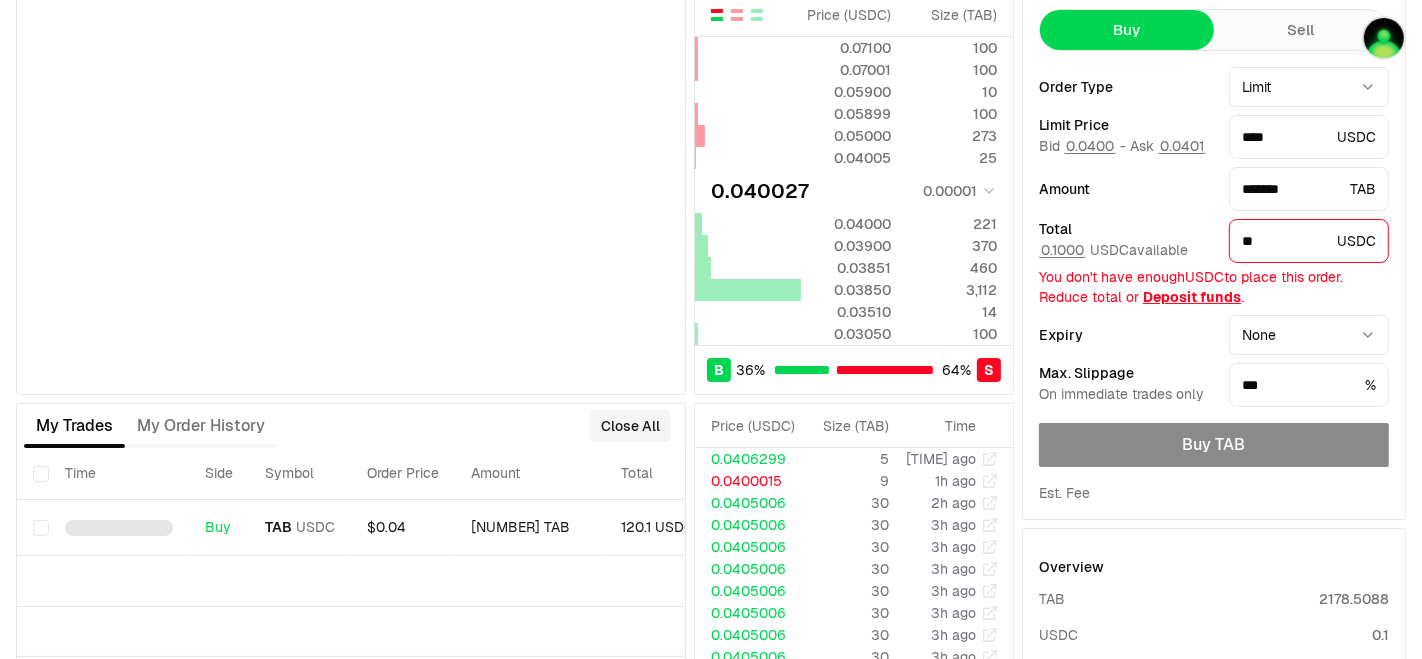 scroll, scrollTop: 111, scrollLeft: 0, axis: vertical 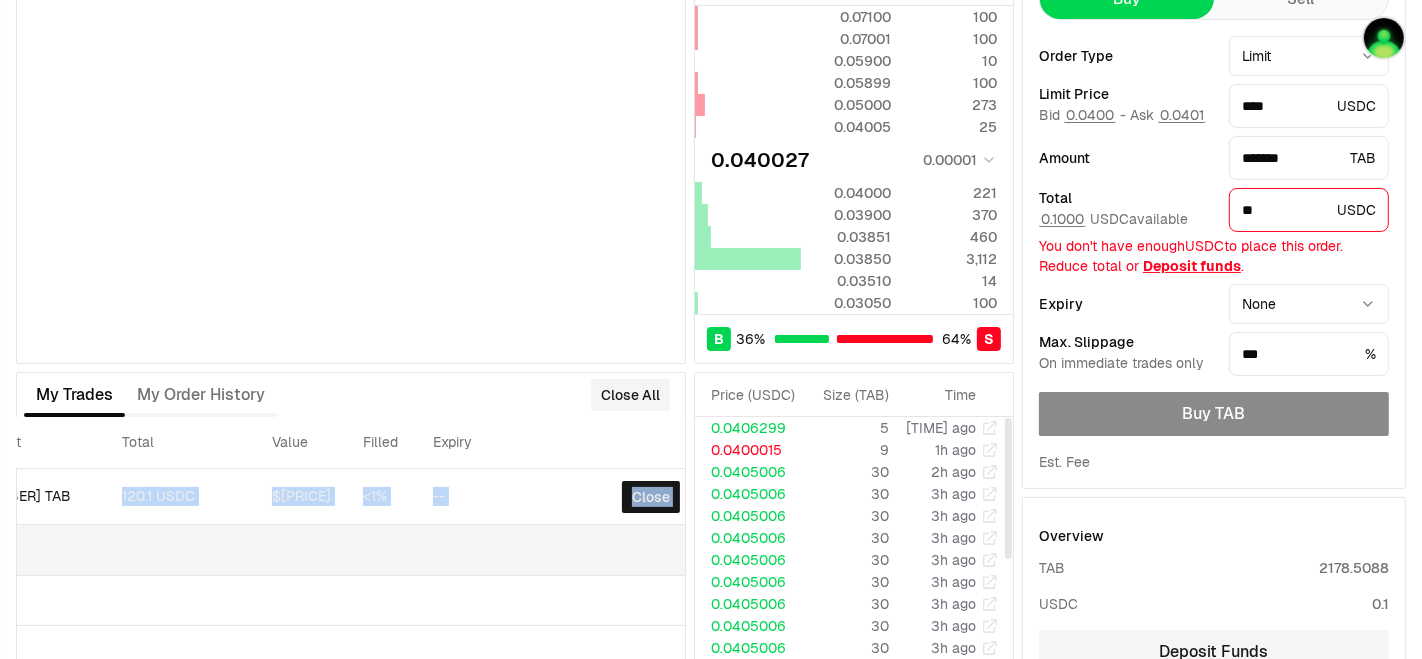 drag, startPoint x: 541, startPoint y: 494, endPoint x: 481, endPoint y: 524, distance: 67.08204 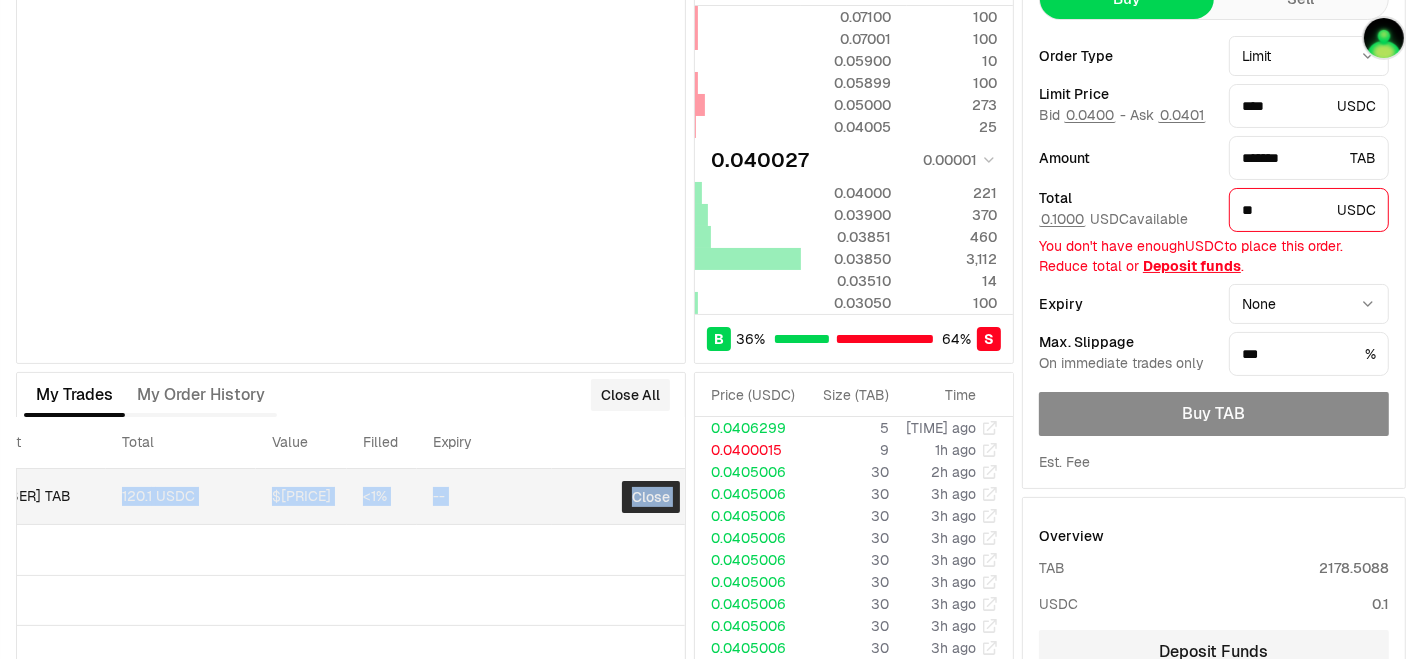click on "Close" at bounding box center [651, 497] 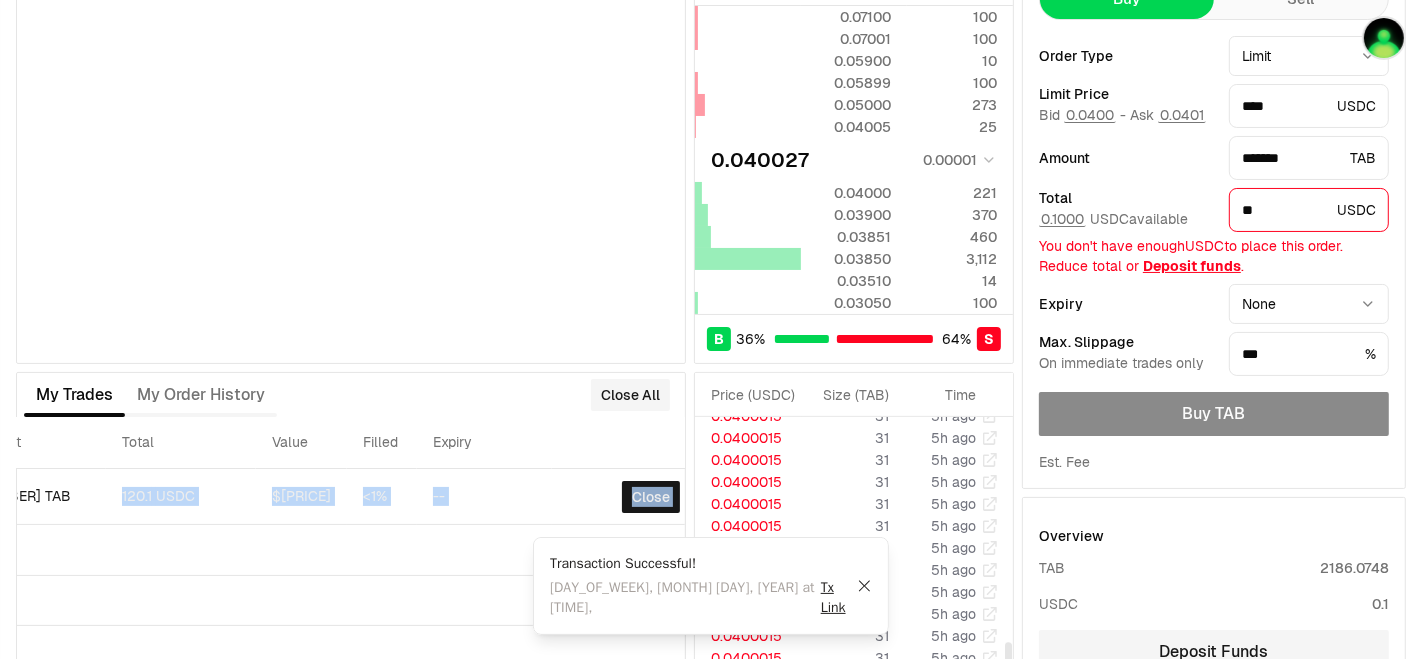 scroll, scrollTop: 697, scrollLeft: 0, axis: vertical 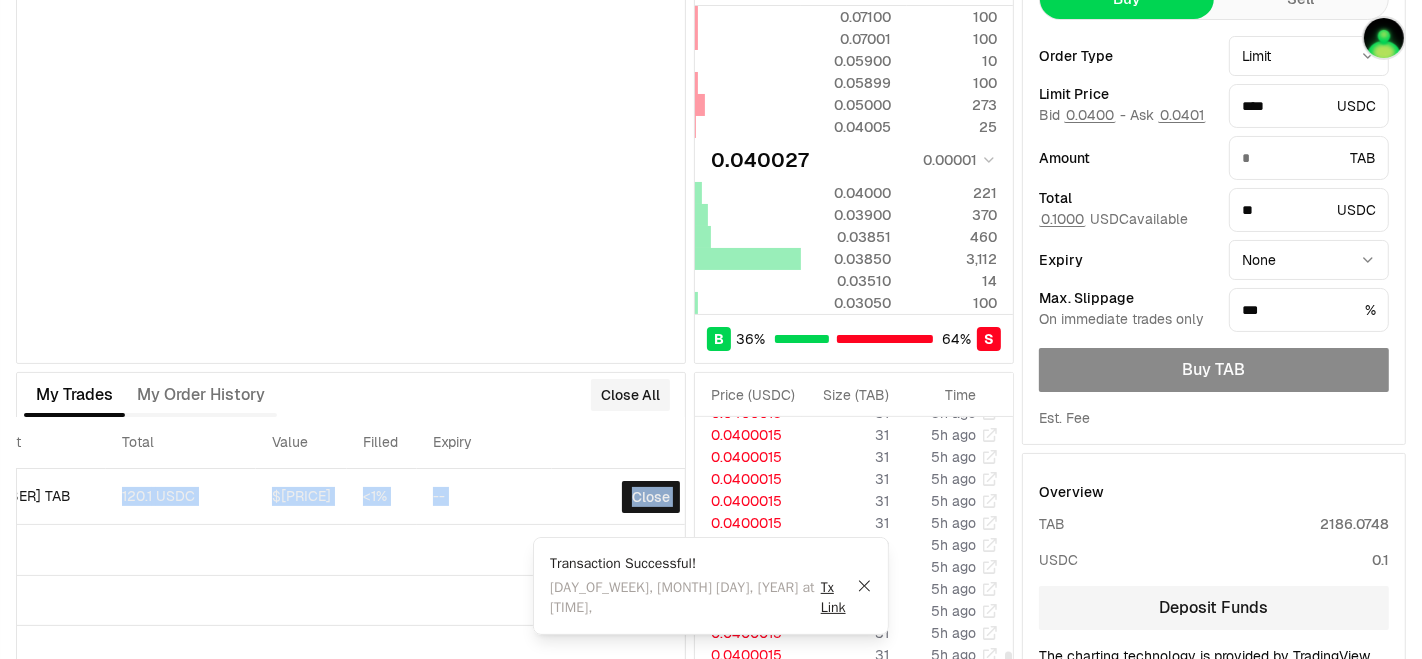 type on "*******" 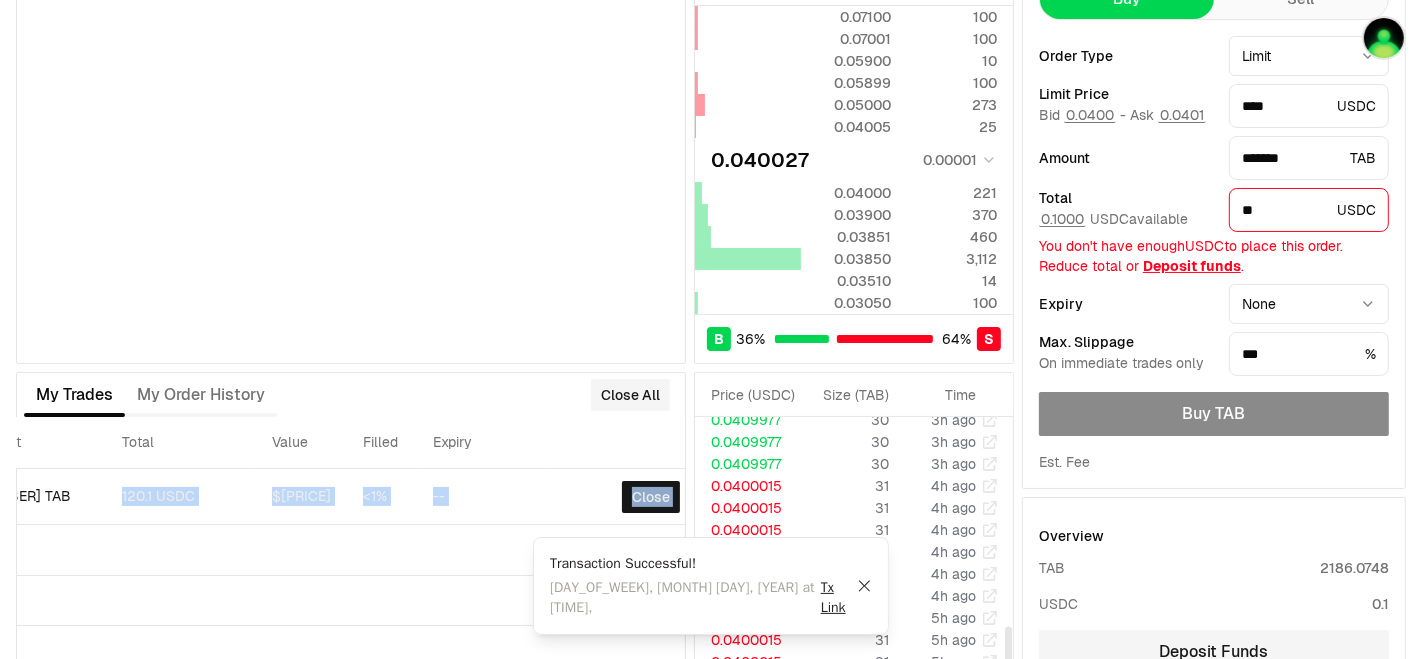 scroll, scrollTop: 365, scrollLeft: 0, axis: vertical 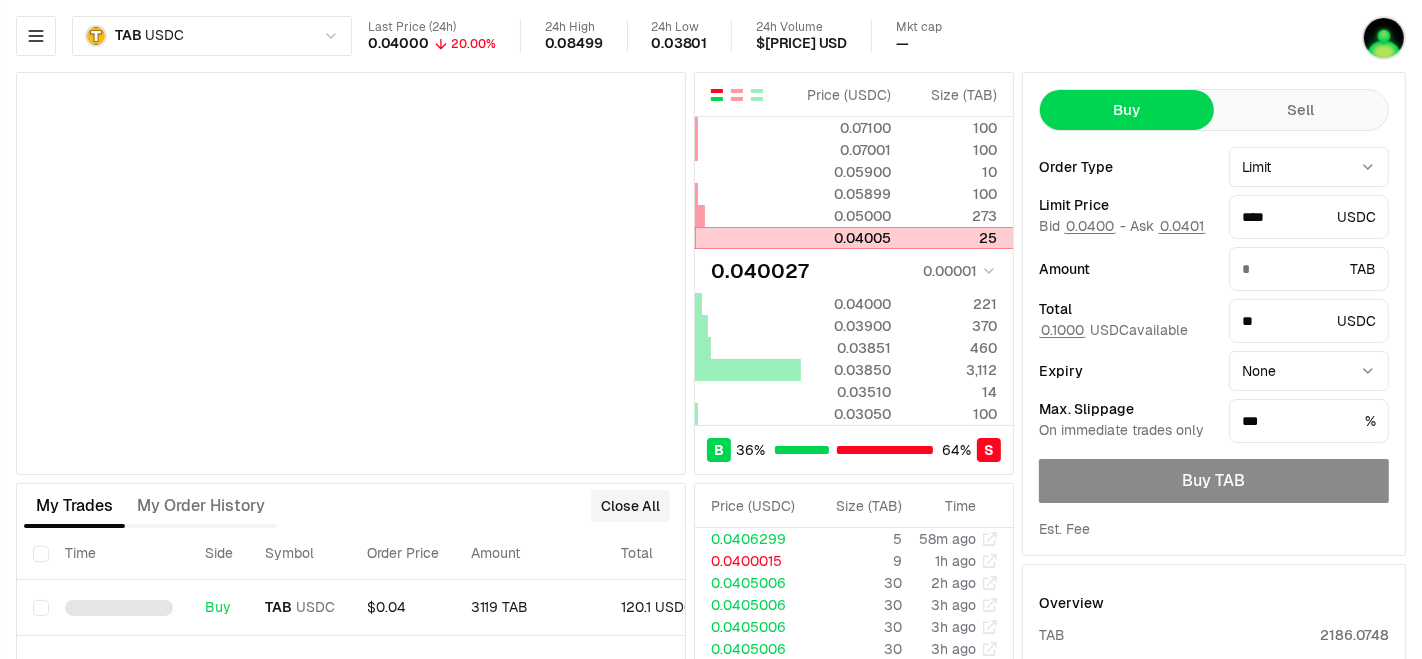 click on "0.04005" at bounding box center [846, 238] 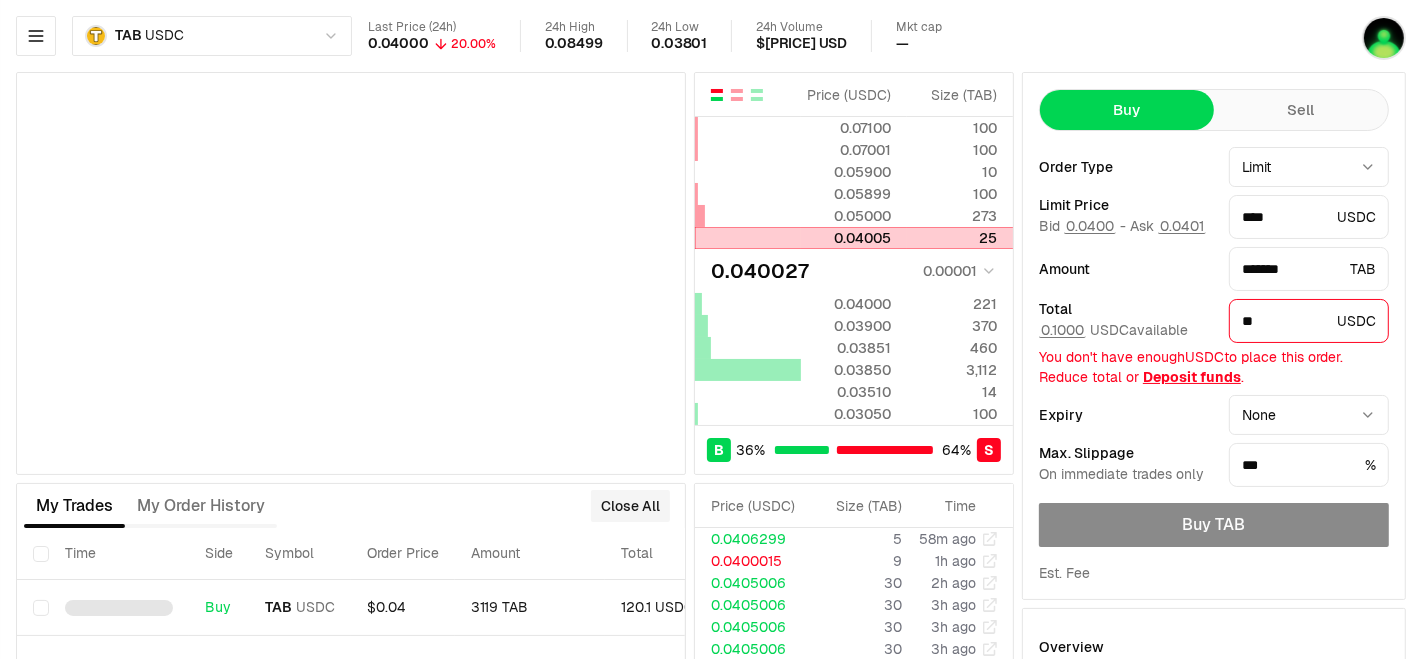 click on "0.04005" at bounding box center [846, 238] 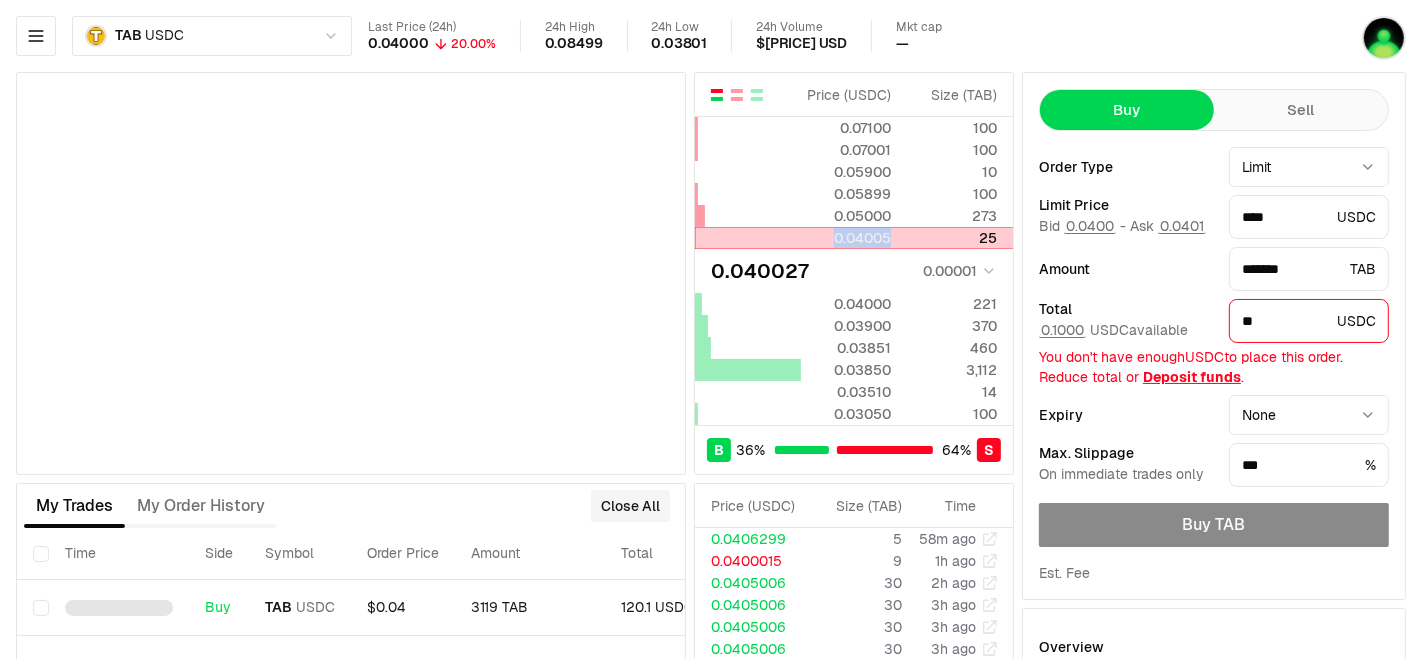 click on "0.04005" at bounding box center (846, 238) 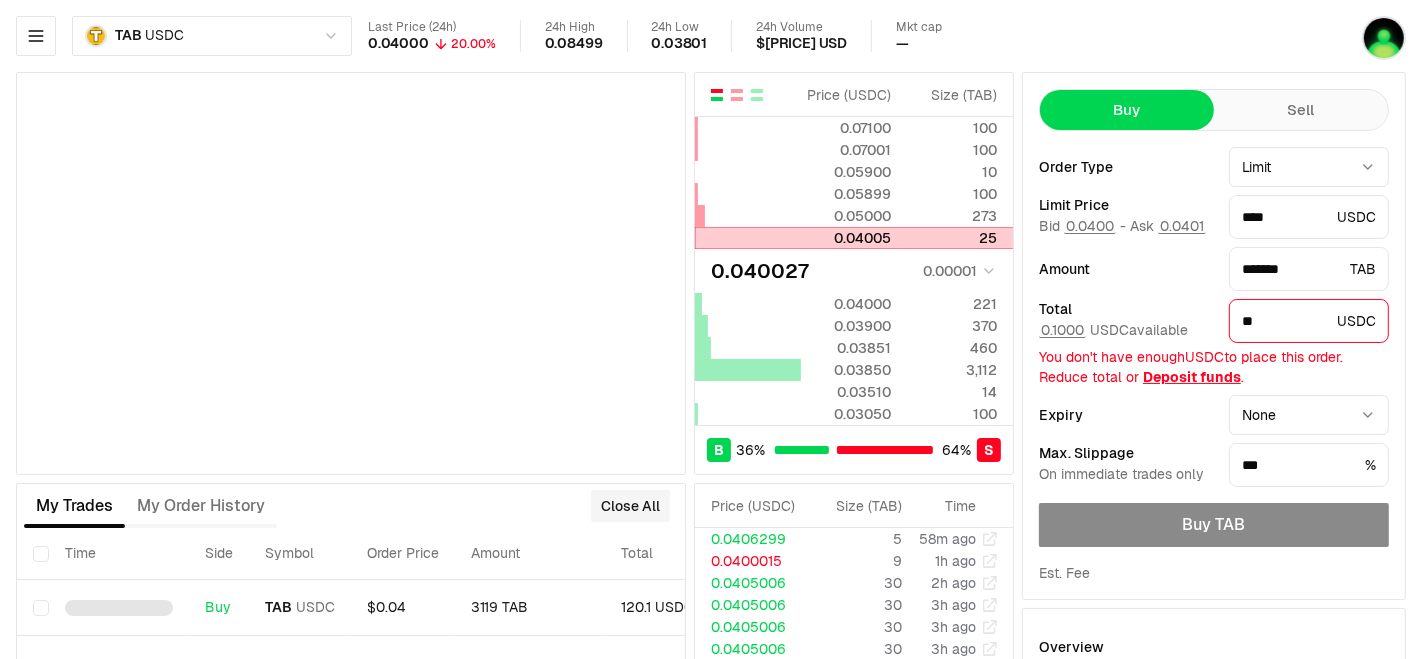 click at bounding box center [748, 238] 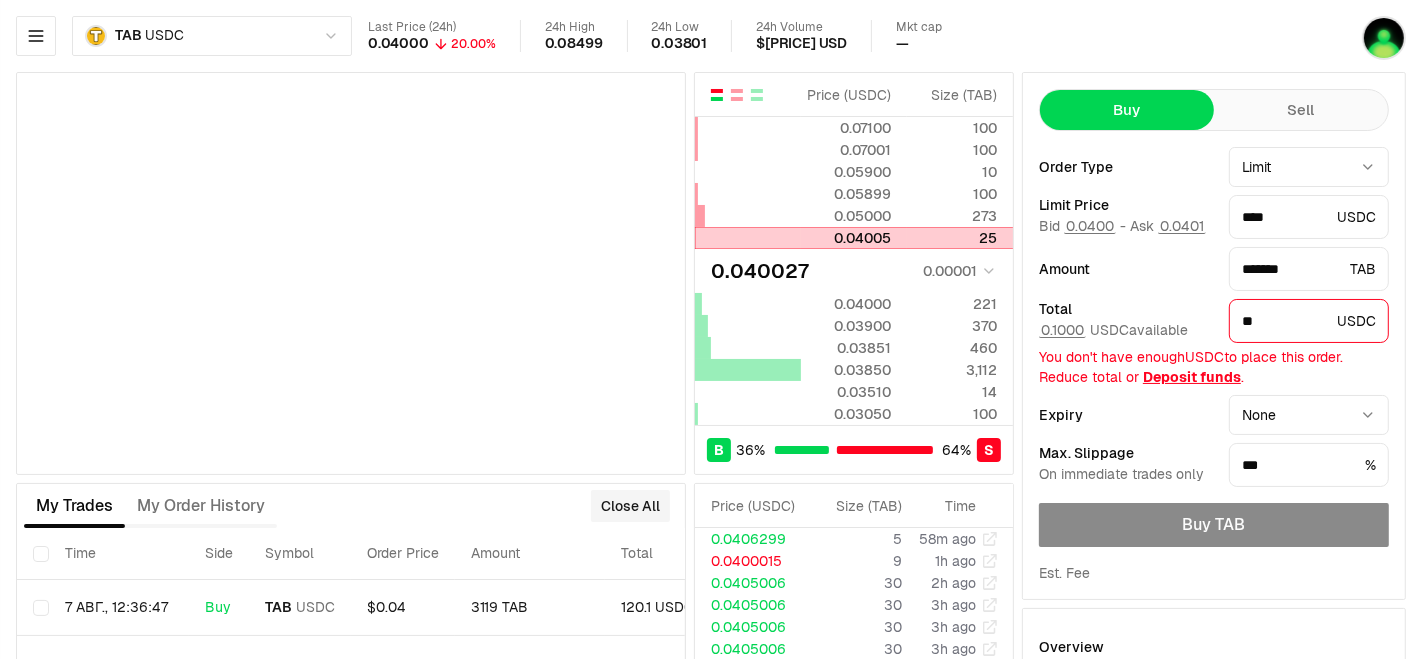 click at bounding box center [748, 238] 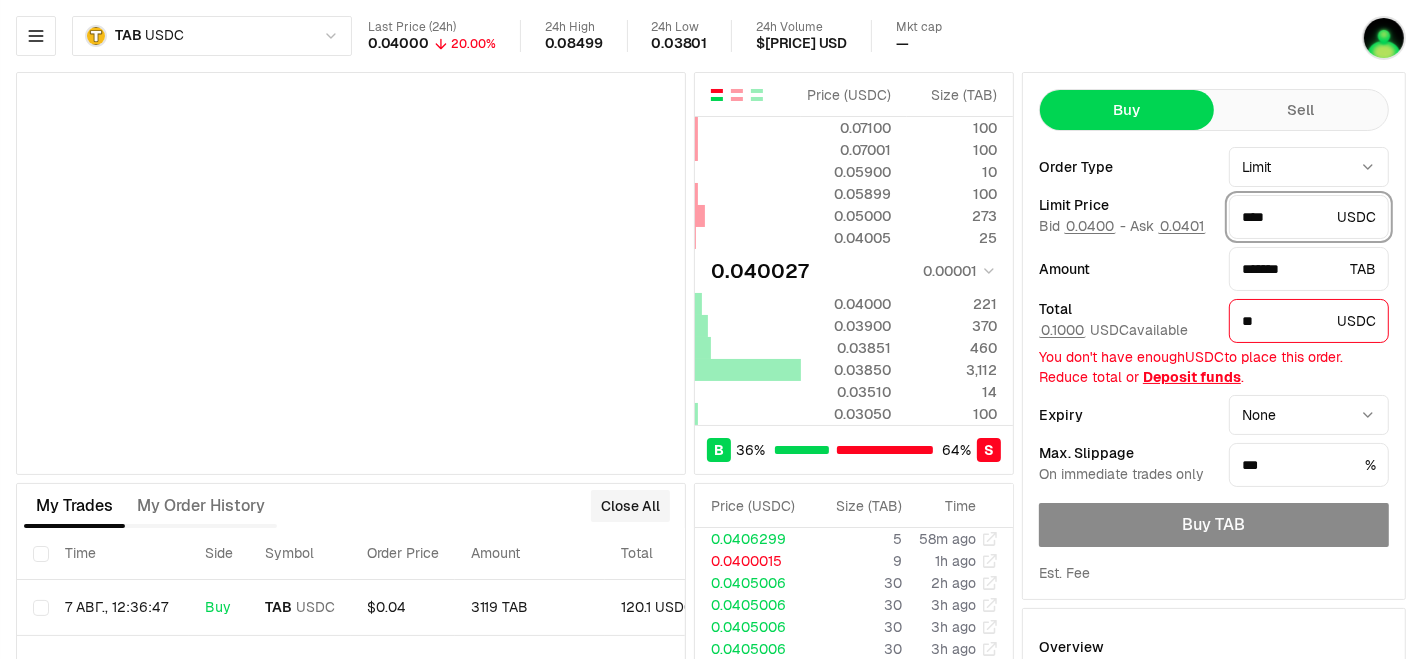 drag, startPoint x: 1255, startPoint y: 213, endPoint x: 1382, endPoint y: 221, distance: 127.25172 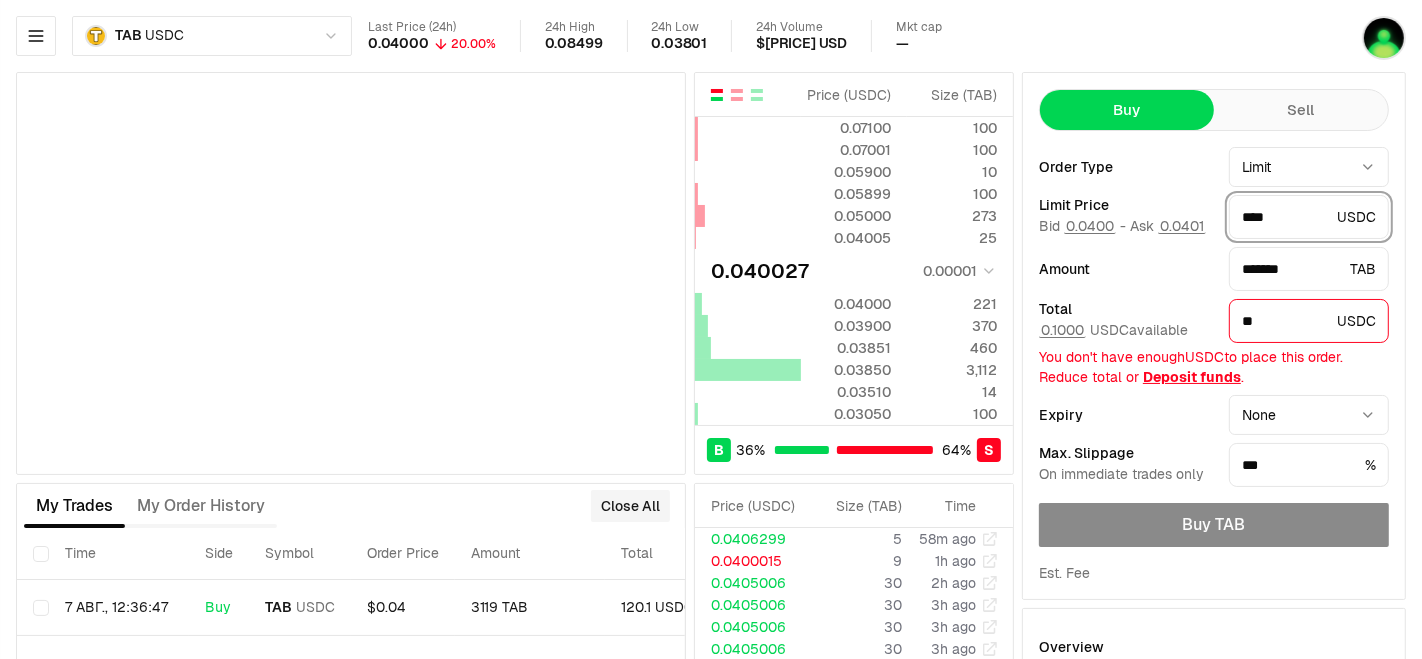 type on "***" 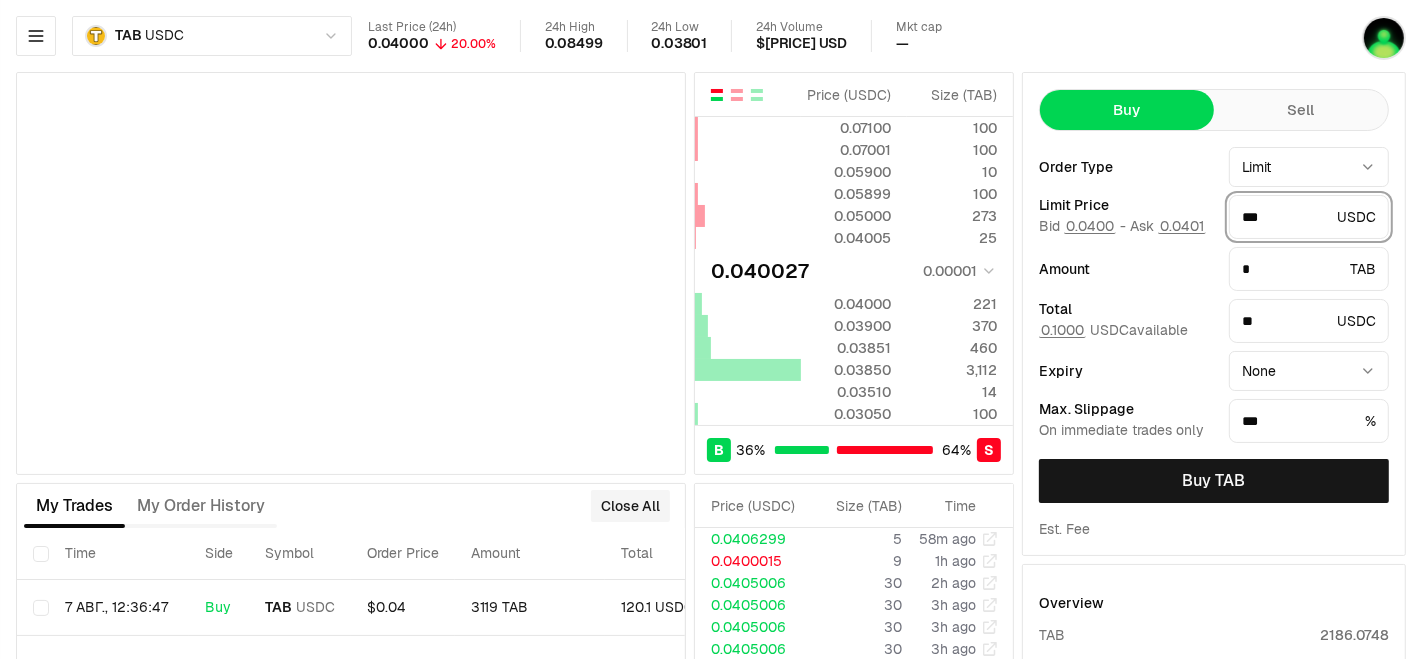 type on "****" 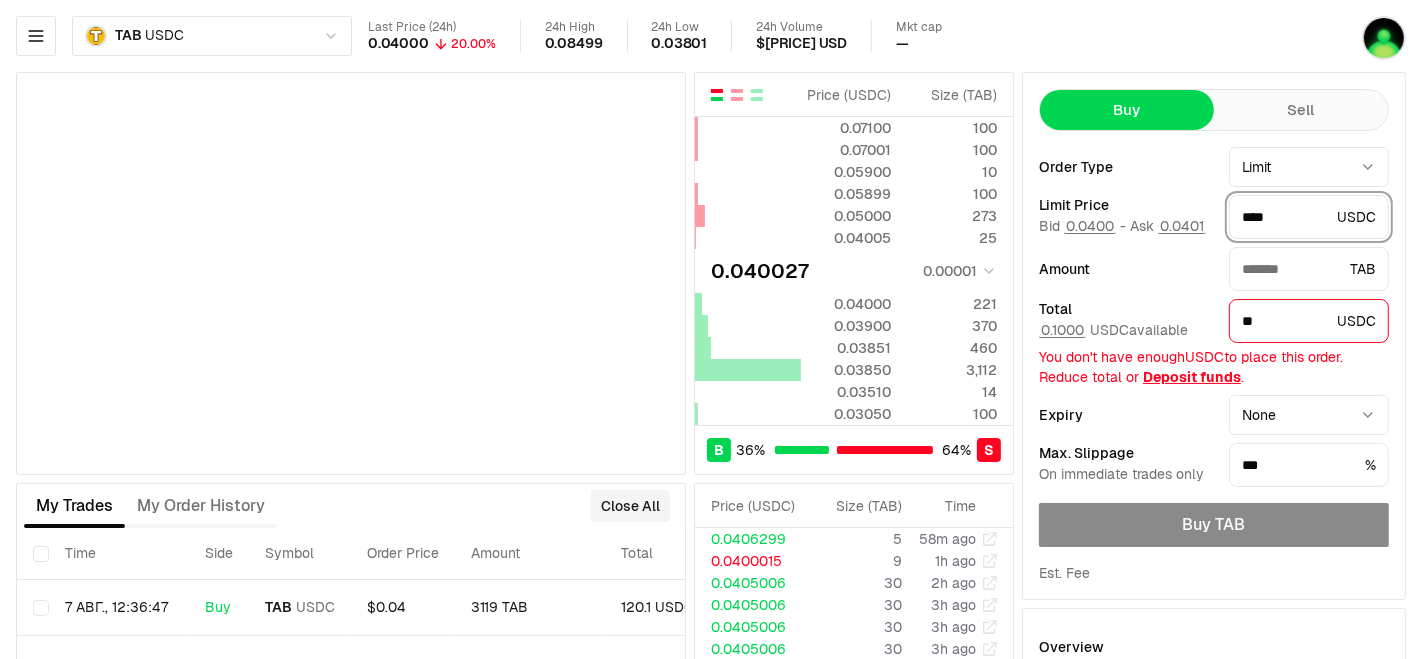 type on "*******" 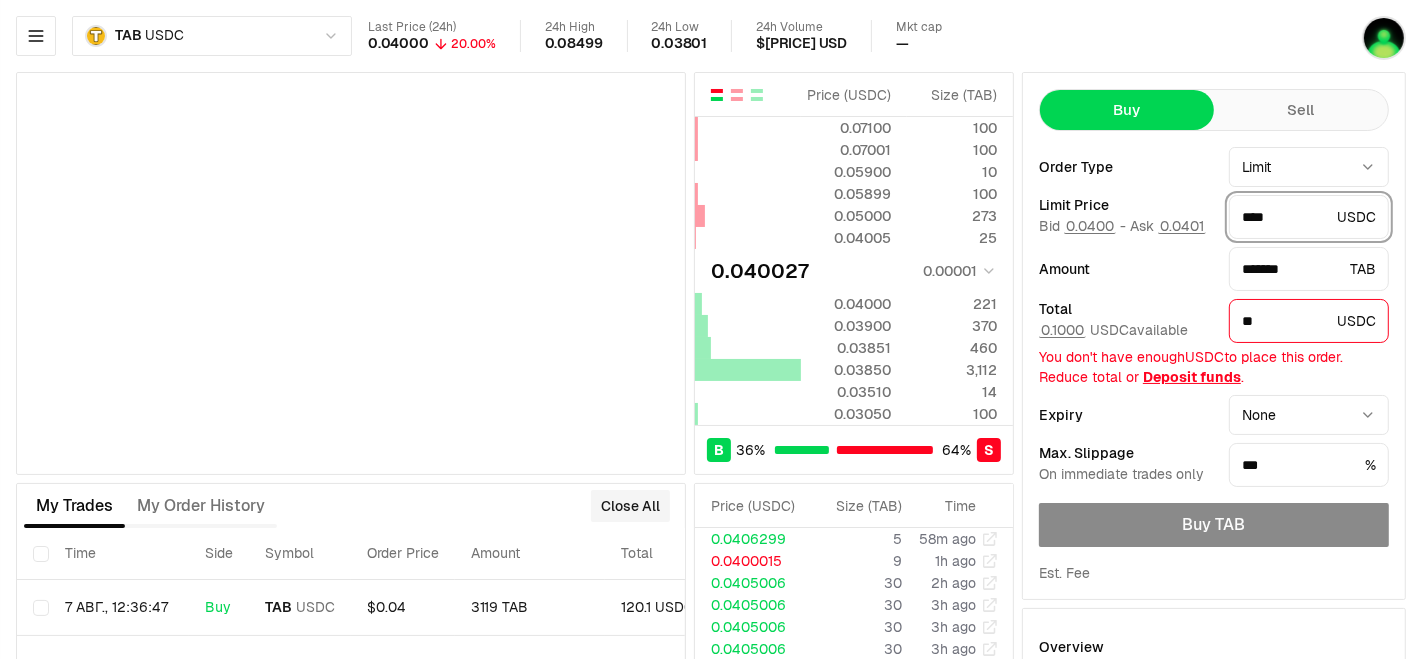 type on "*****" 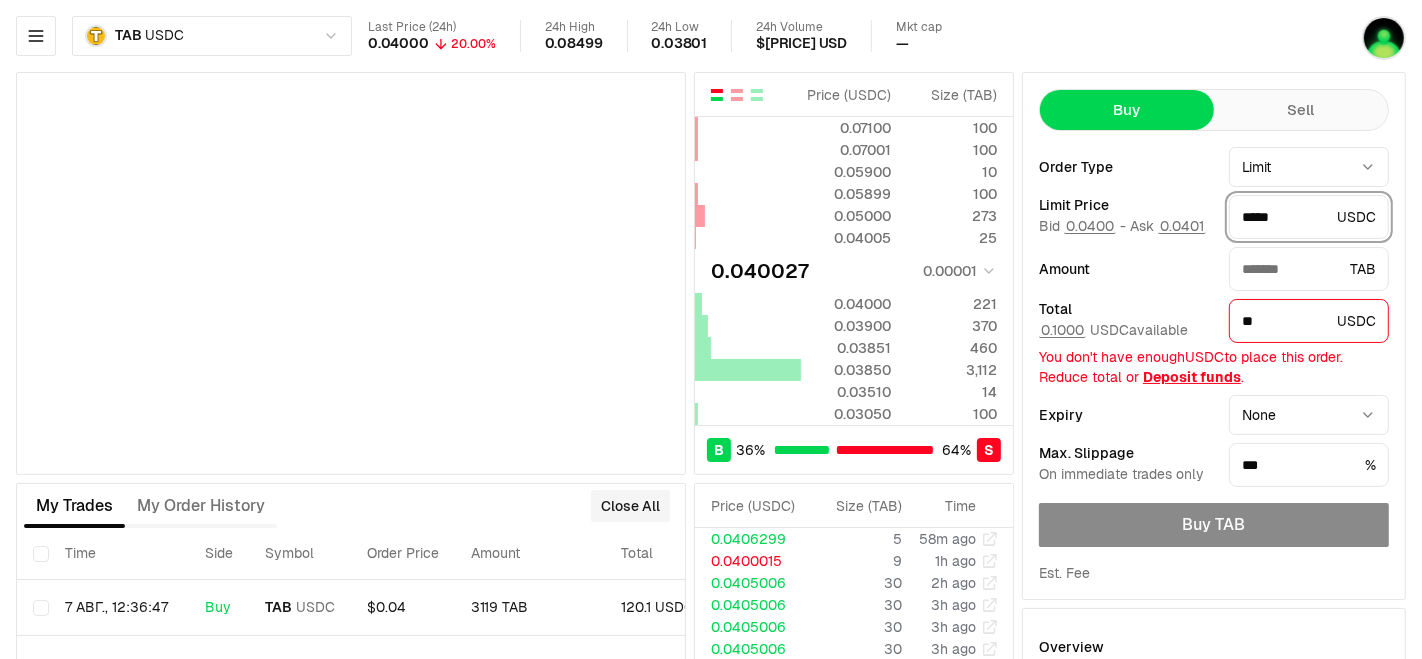 type on "*******" 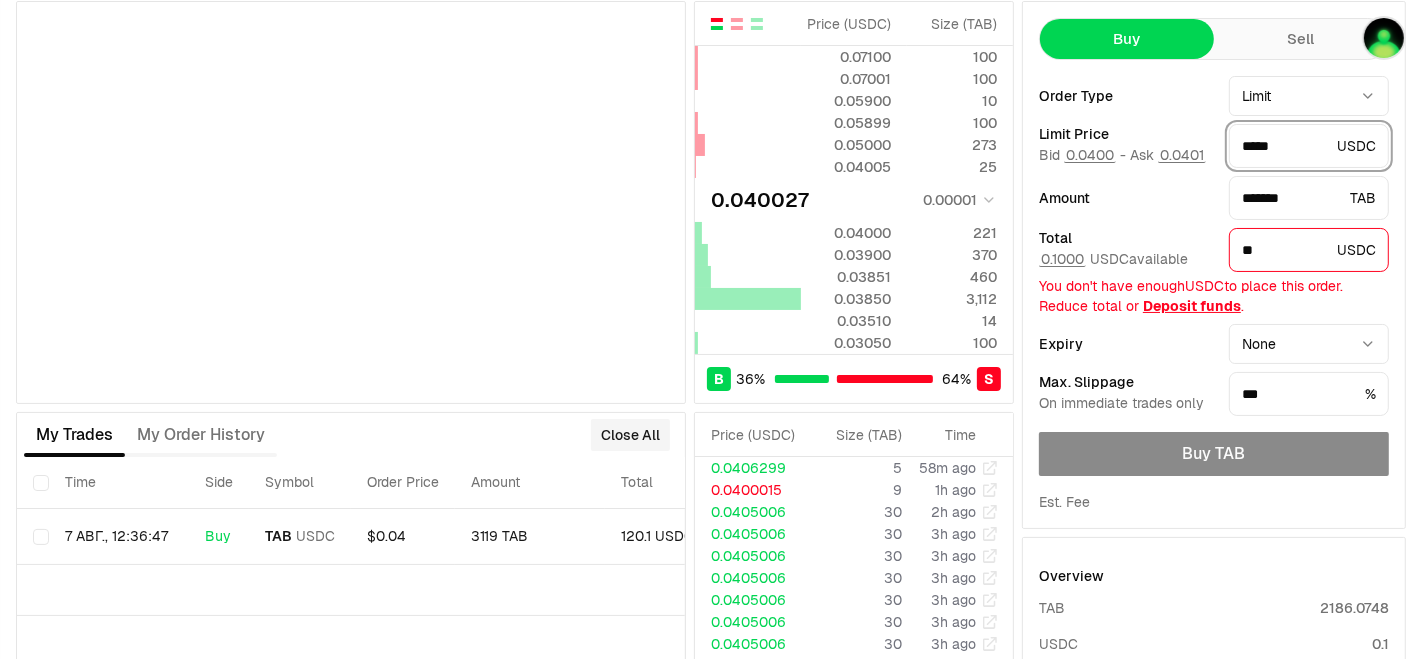 scroll, scrollTop: 222, scrollLeft: 0, axis: vertical 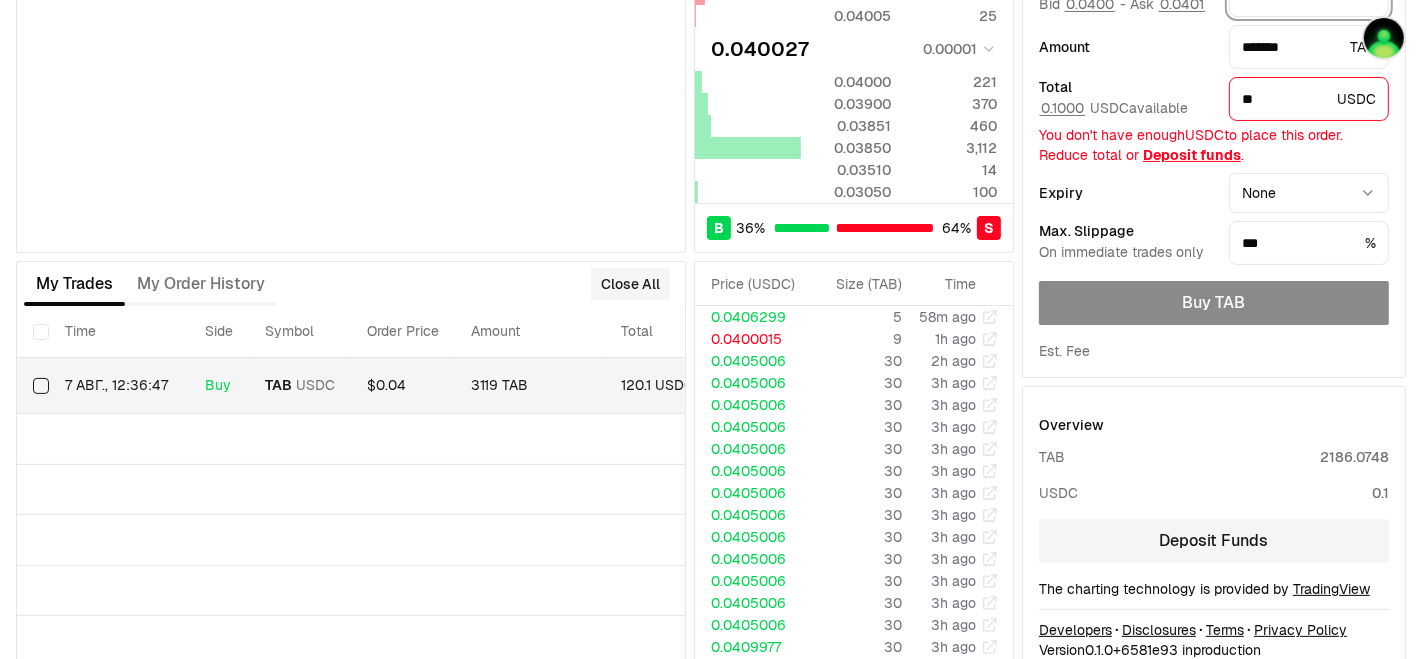 type on "*****" 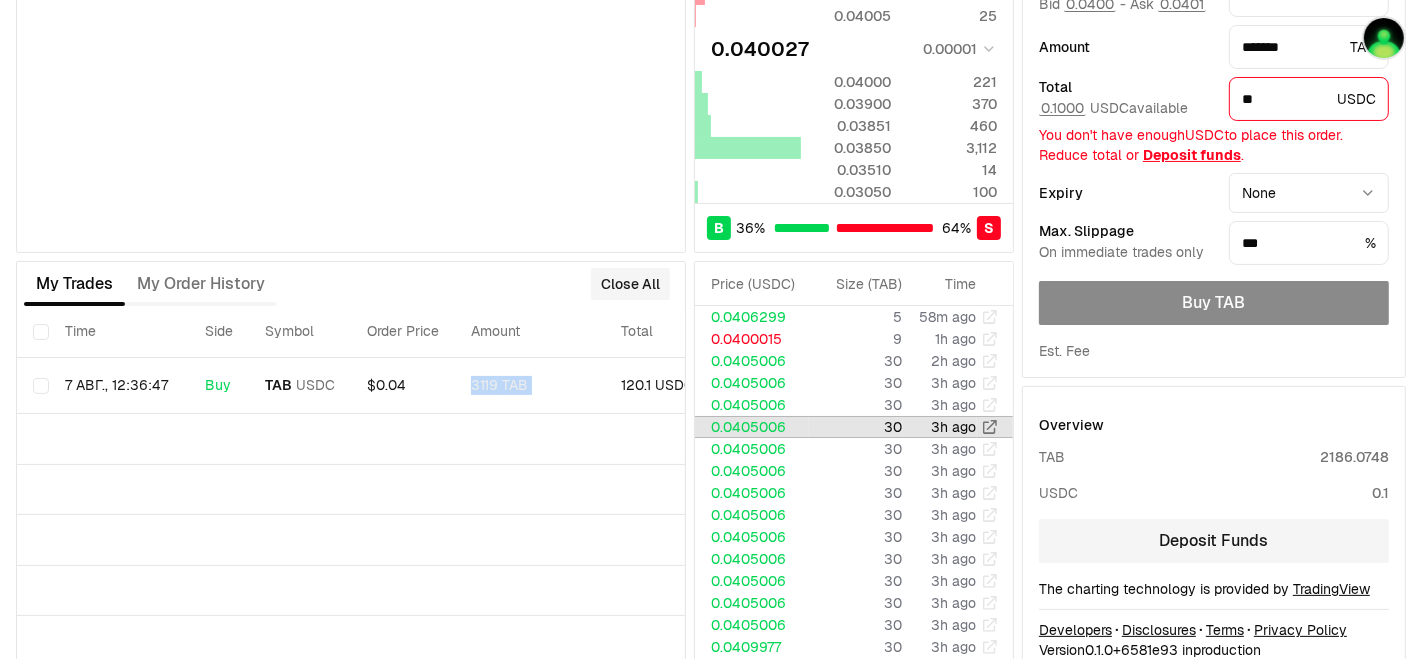 scroll, scrollTop: 0, scrollLeft: 499, axis: horizontal 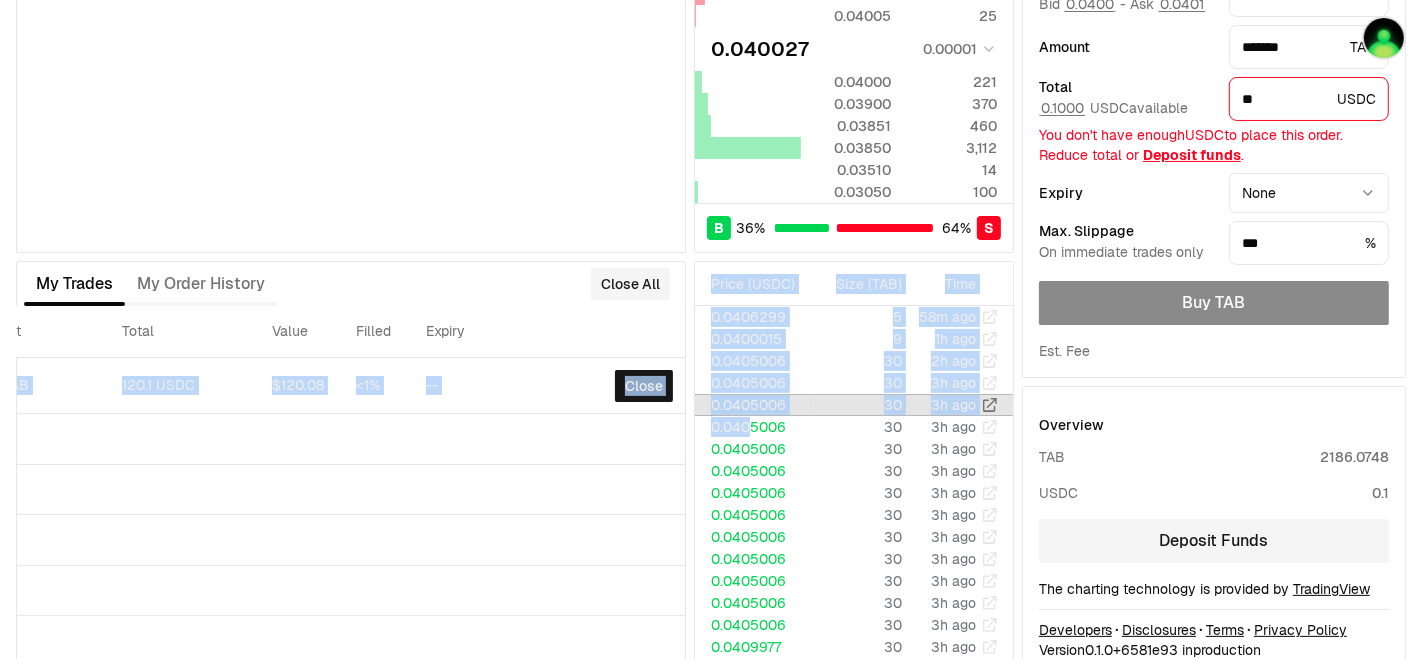 drag, startPoint x: 420, startPoint y: 401, endPoint x: 736, endPoint y: 401, distance: 316 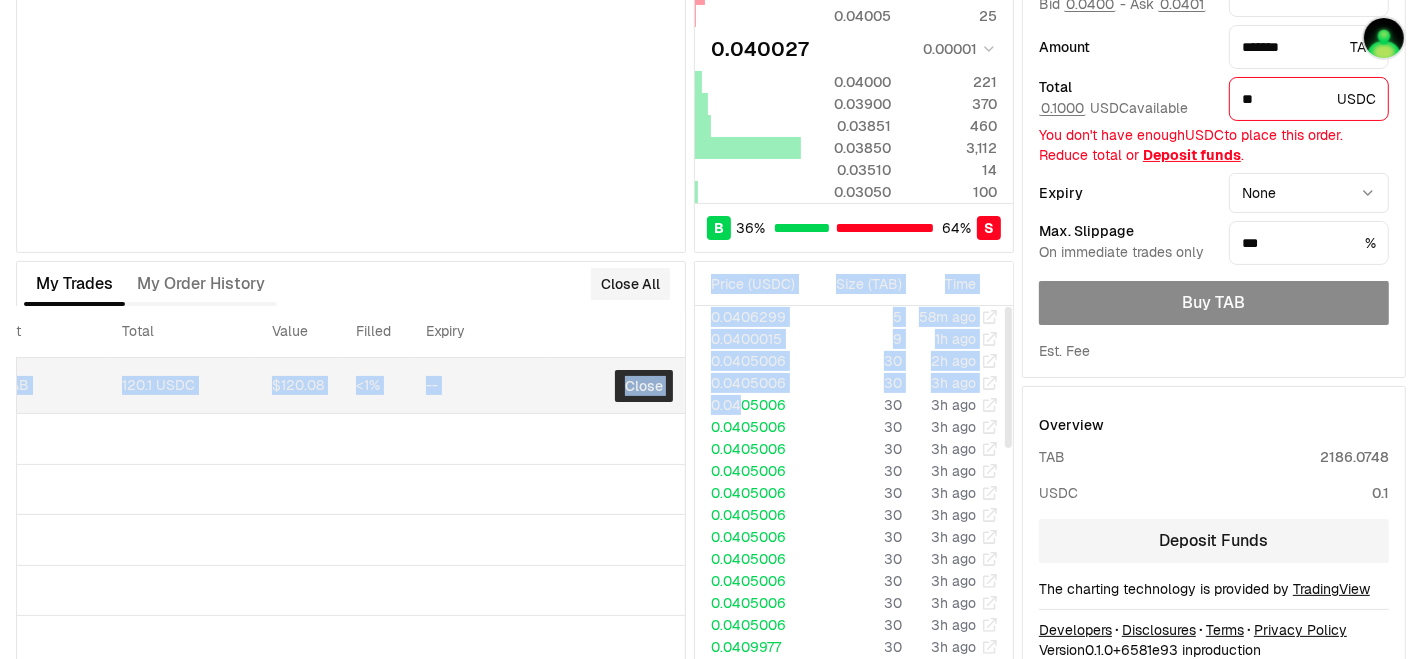 click on "Close" at bounding box center (644, 386) 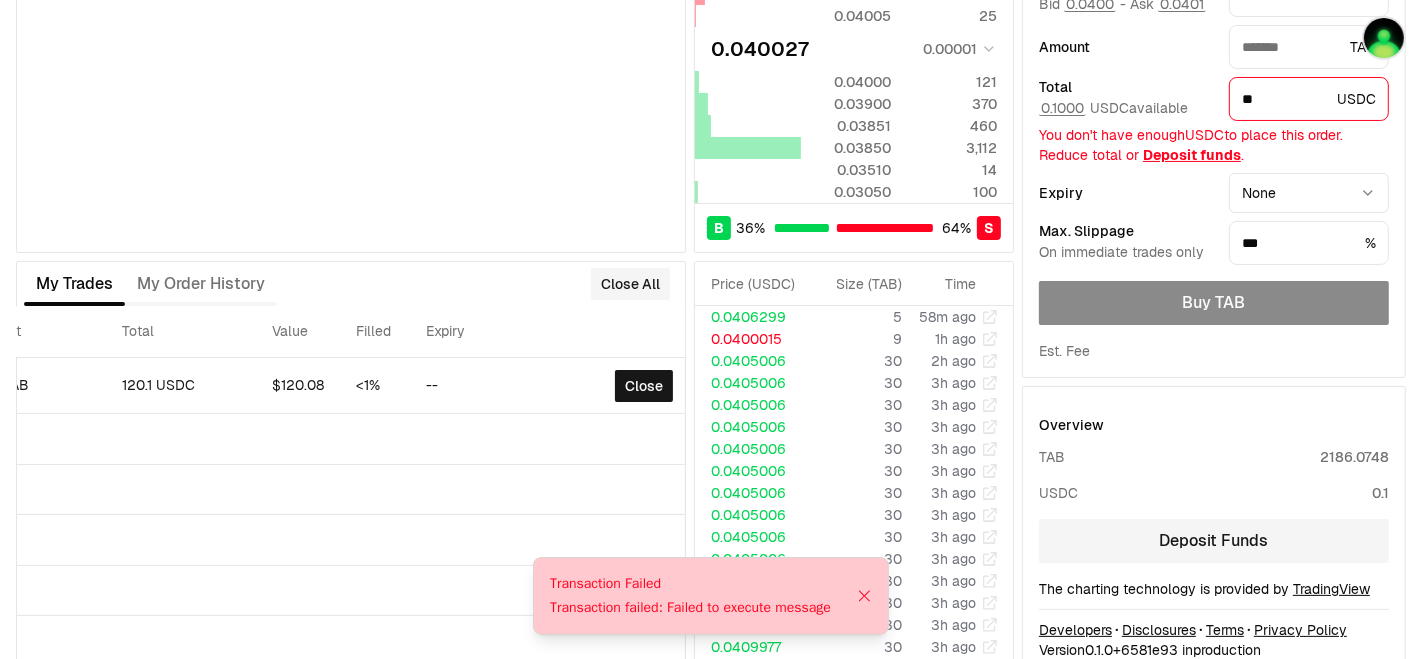 click at bounding box center [617, 332] 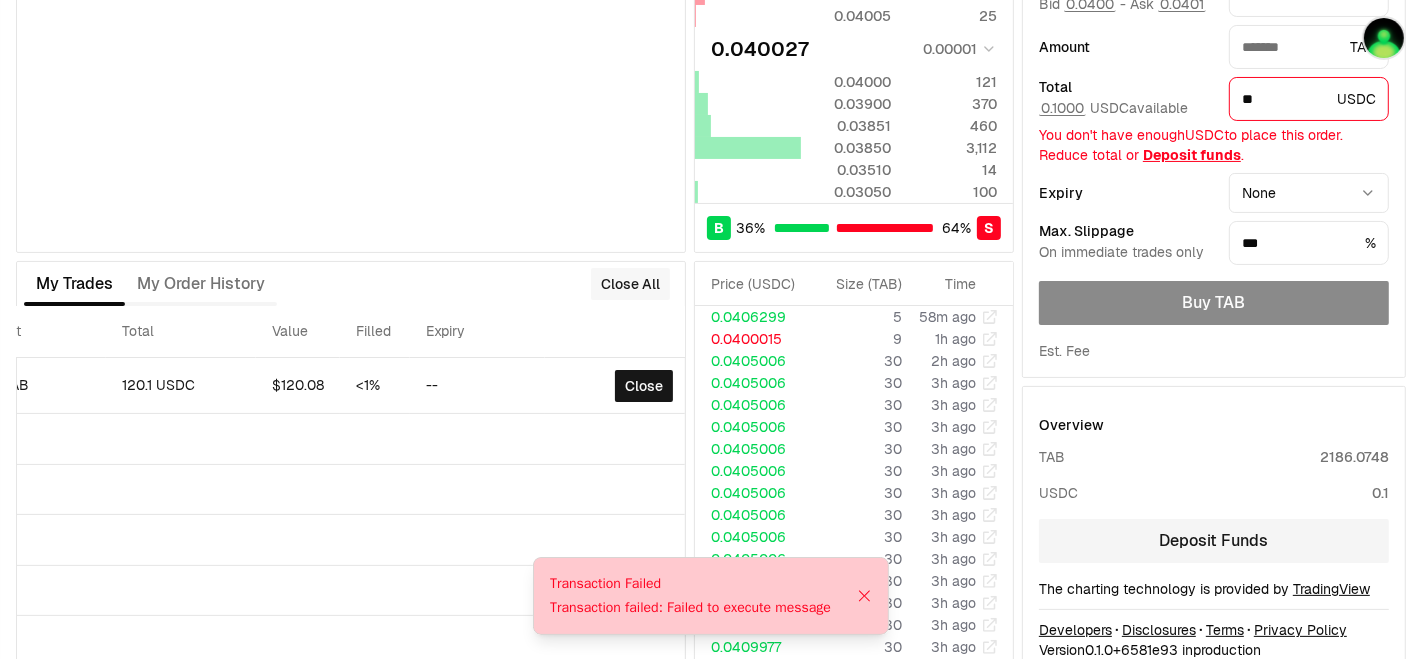 click on "Close All" at bounding box center (630, 284) 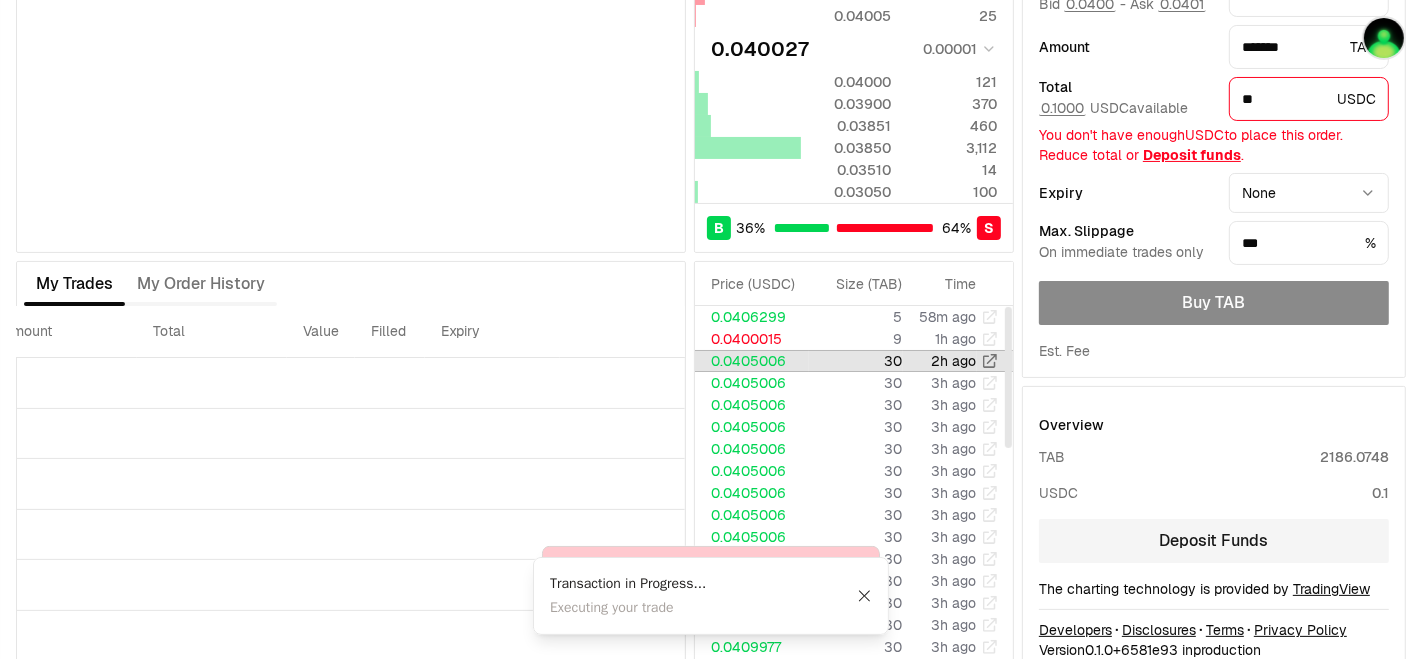 scroll, scrollTop: 0, scrollLeft: 444, axis: horizontal 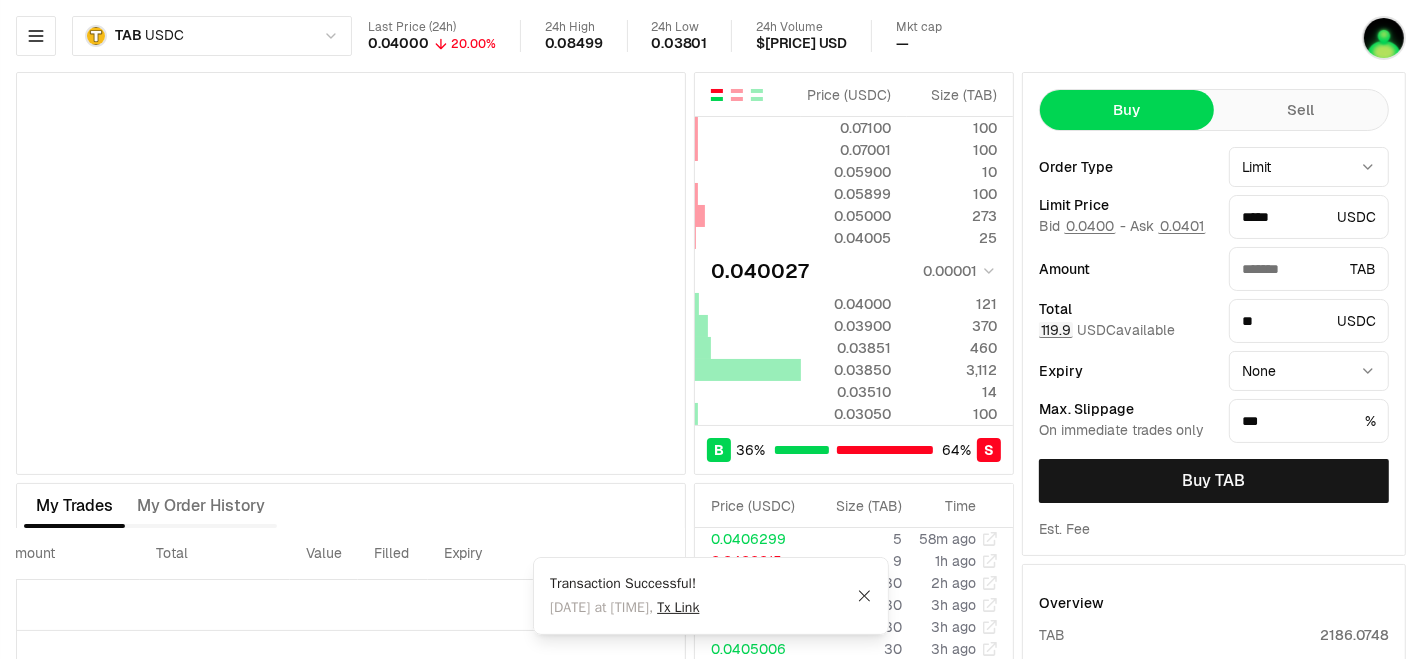 click on "119.9 USDC available" at bounding box center [1107, 330] 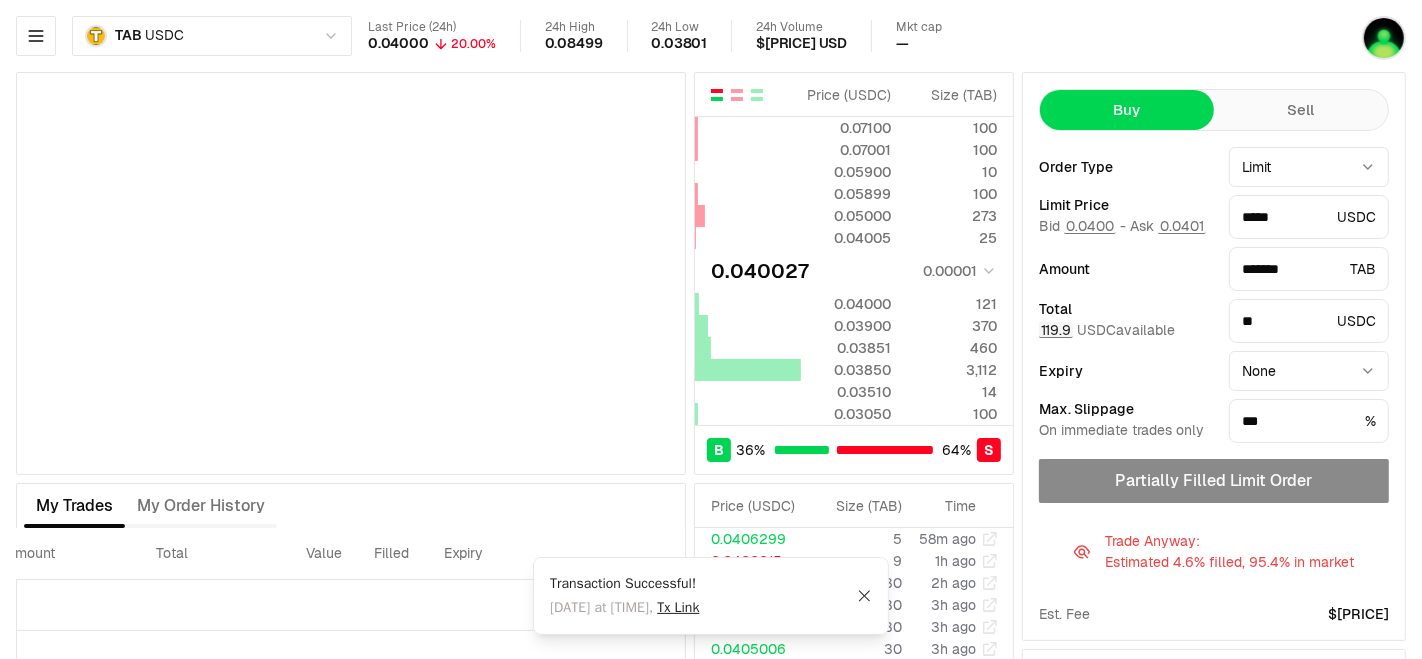 type on "**********" 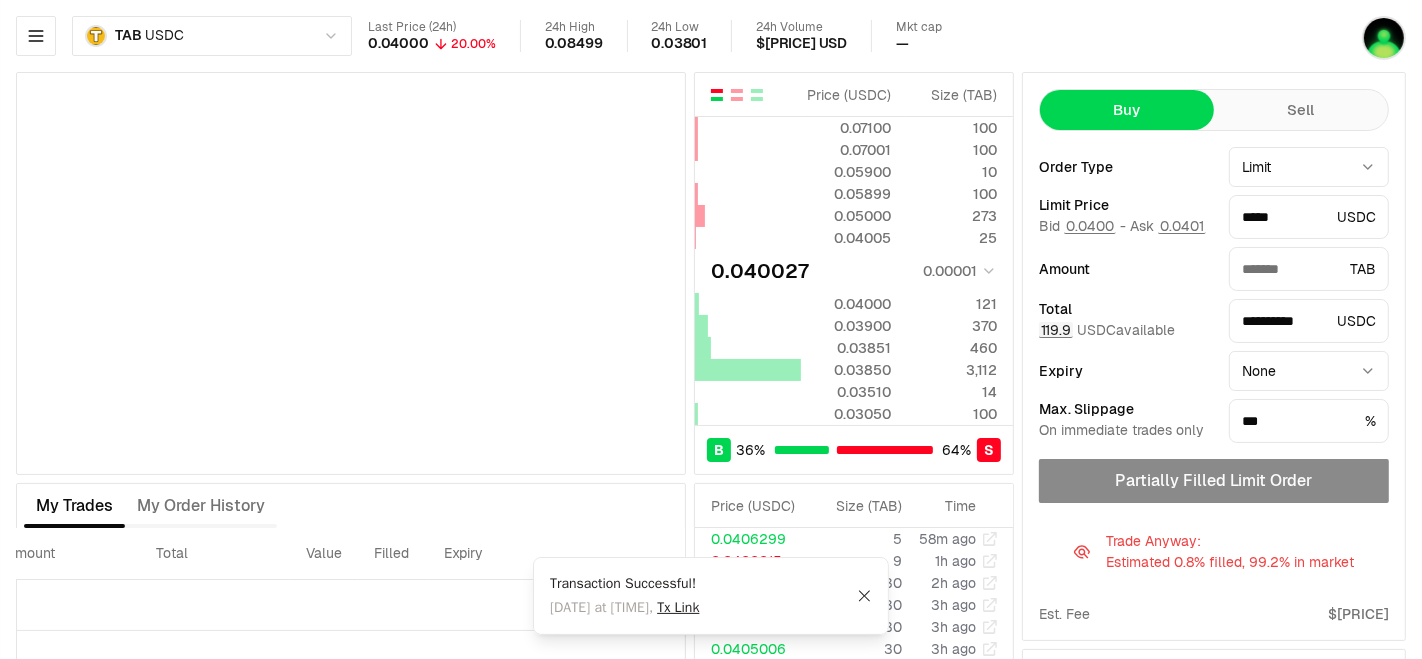 click on "119.9" at bounding box center [1056, 330] 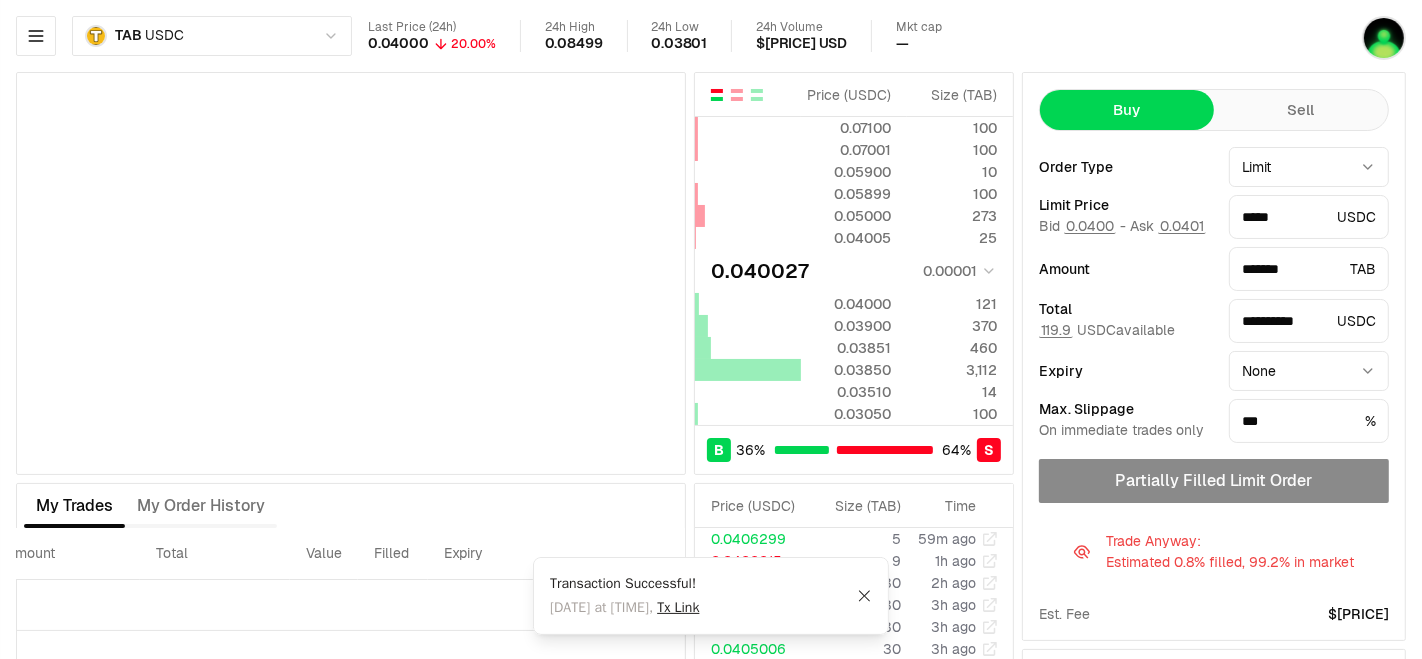 click on "Partially Filled Limit Order" at bounding box center (1214, 481) 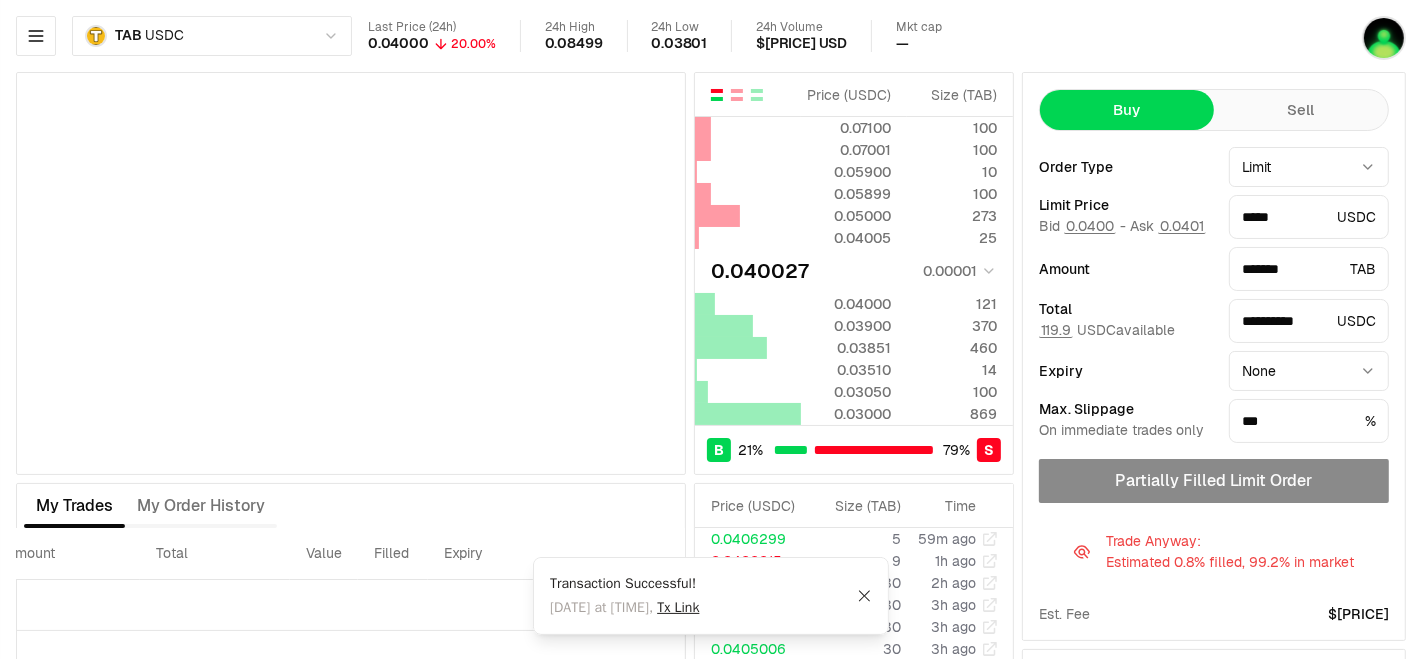 click on "Partially Filled Limit Order" at bounding box center (1214, 481) 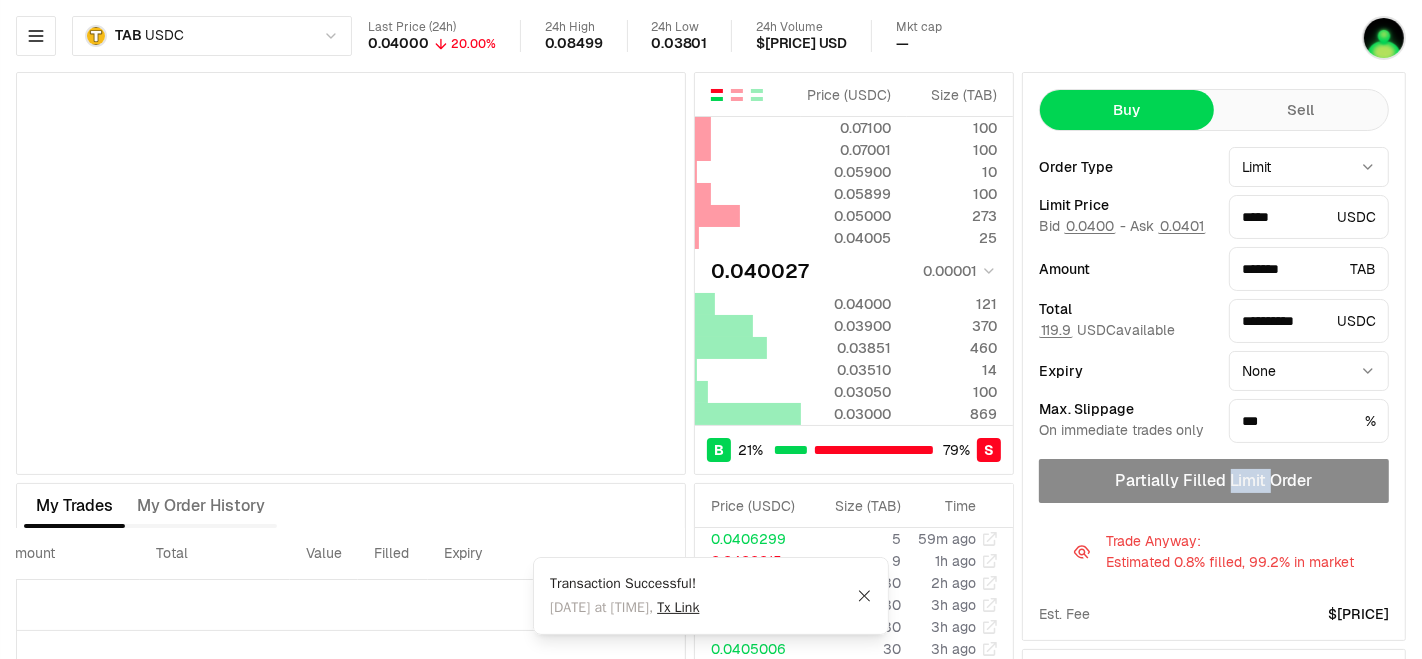 click on "Partially Filled Limit Order" at bounding box center [1214, 481] 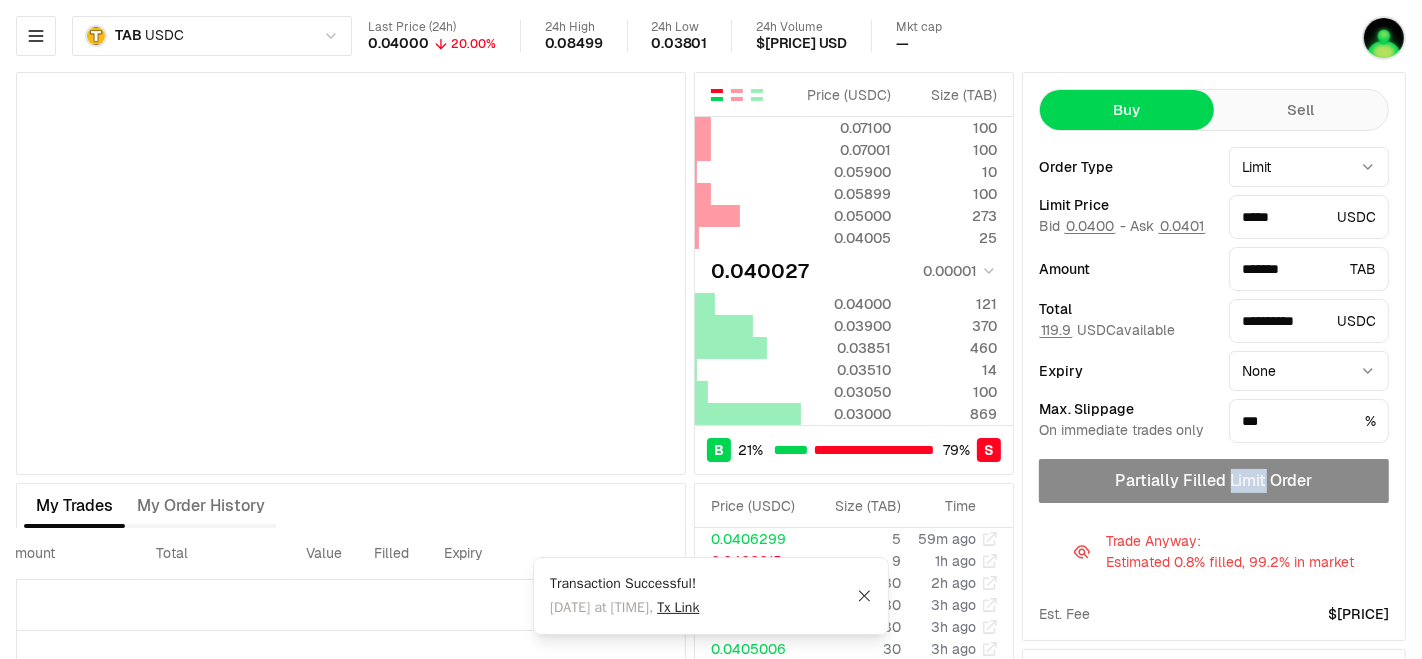 click on "Partially Filled Limit Order" at bounding box center [1214, 481] 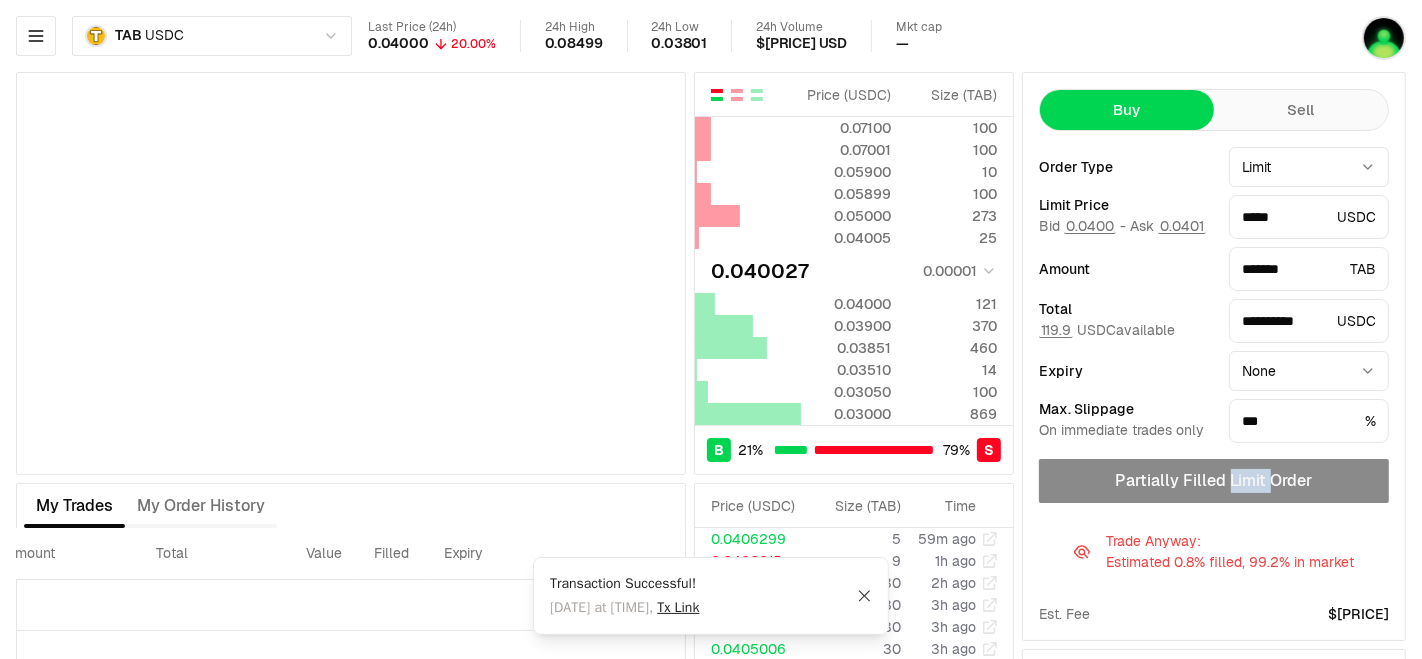 click on "Partially Filled Limit Order" at bounding box center [1214, 481] 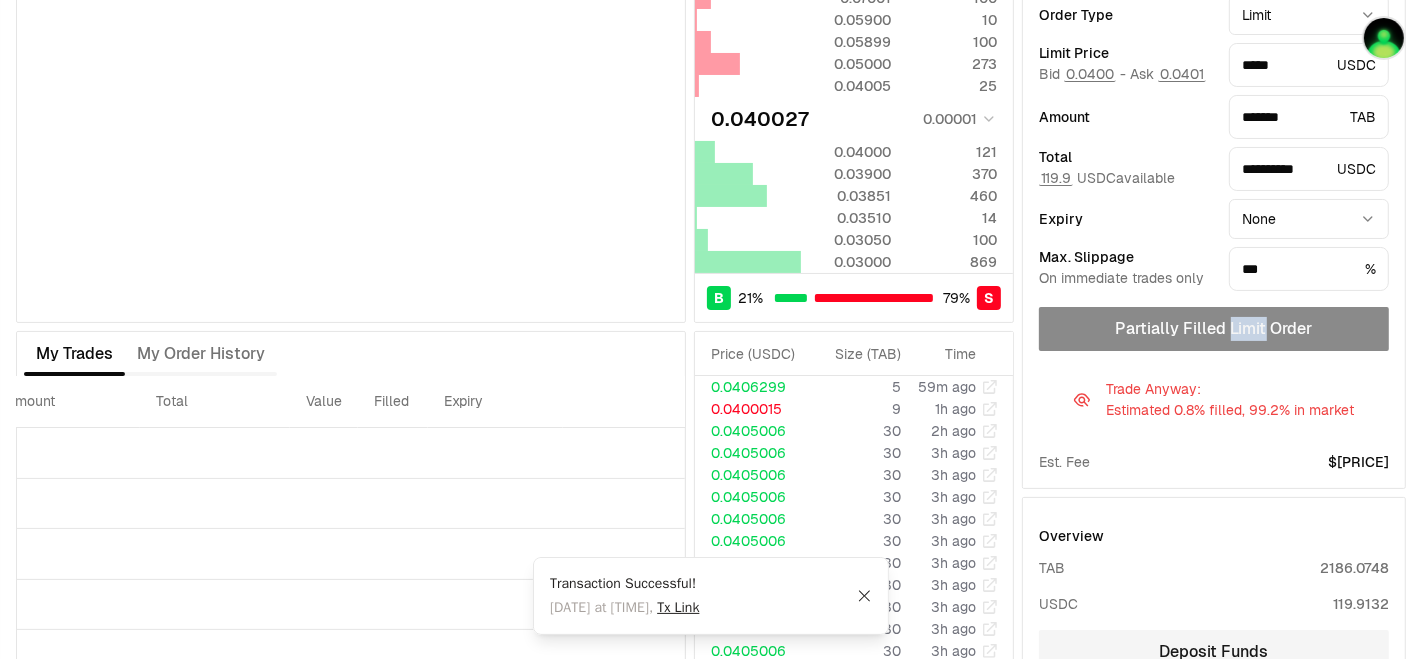 scroll, scrollTop: 72, scrollLeft: 0, axis: vertical 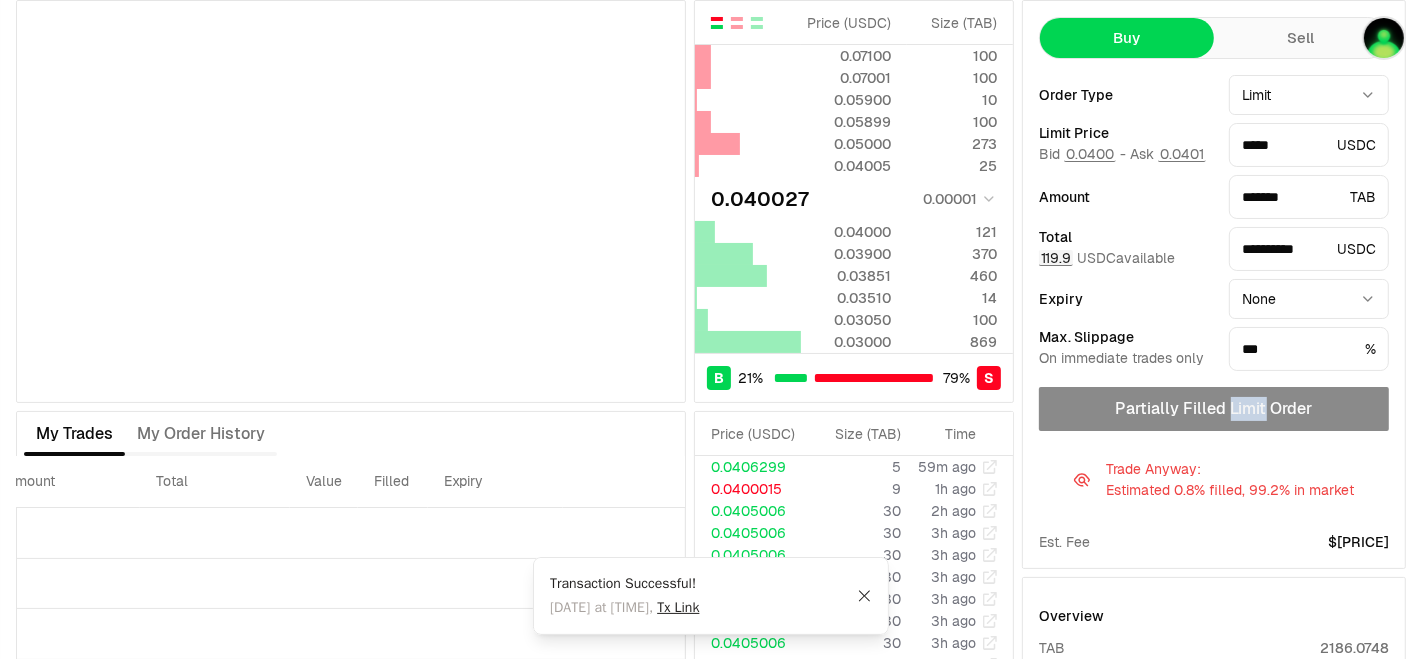 click on "119.9" at bounding box center (1056, 258) 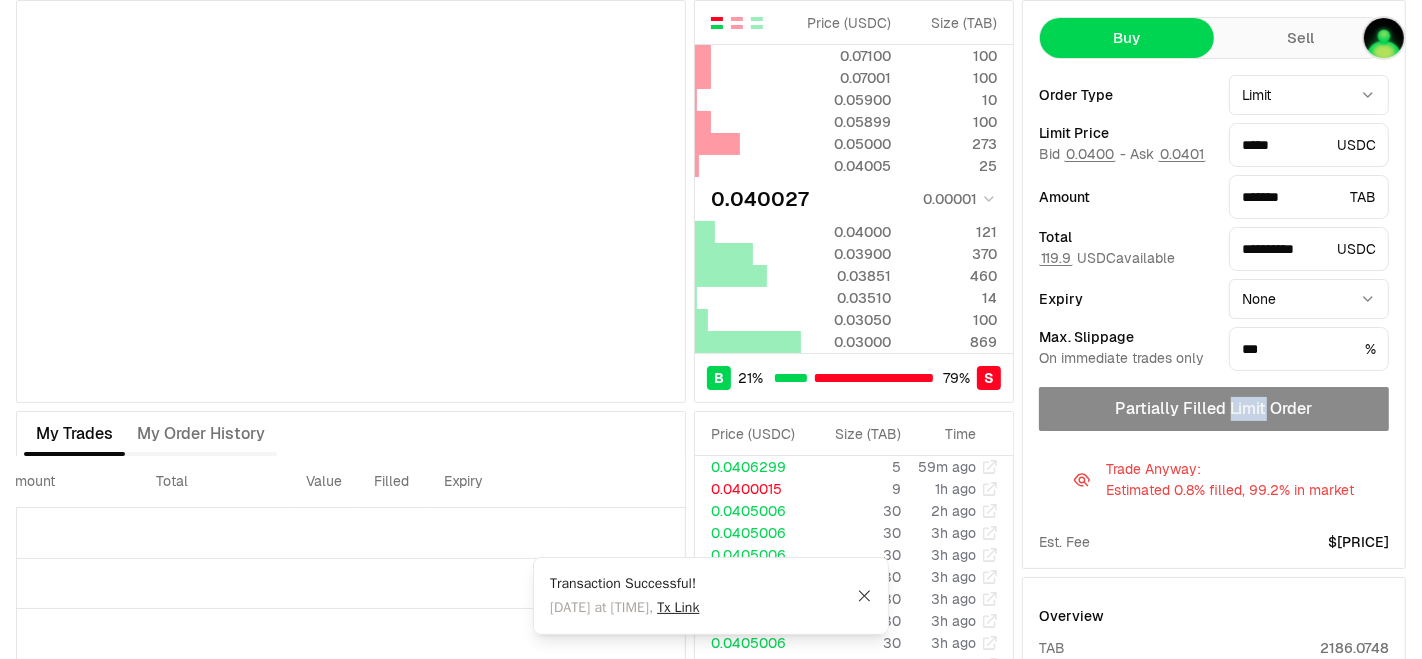 scroll, scrollTop: 0, scrollLeft: 0, axis: both 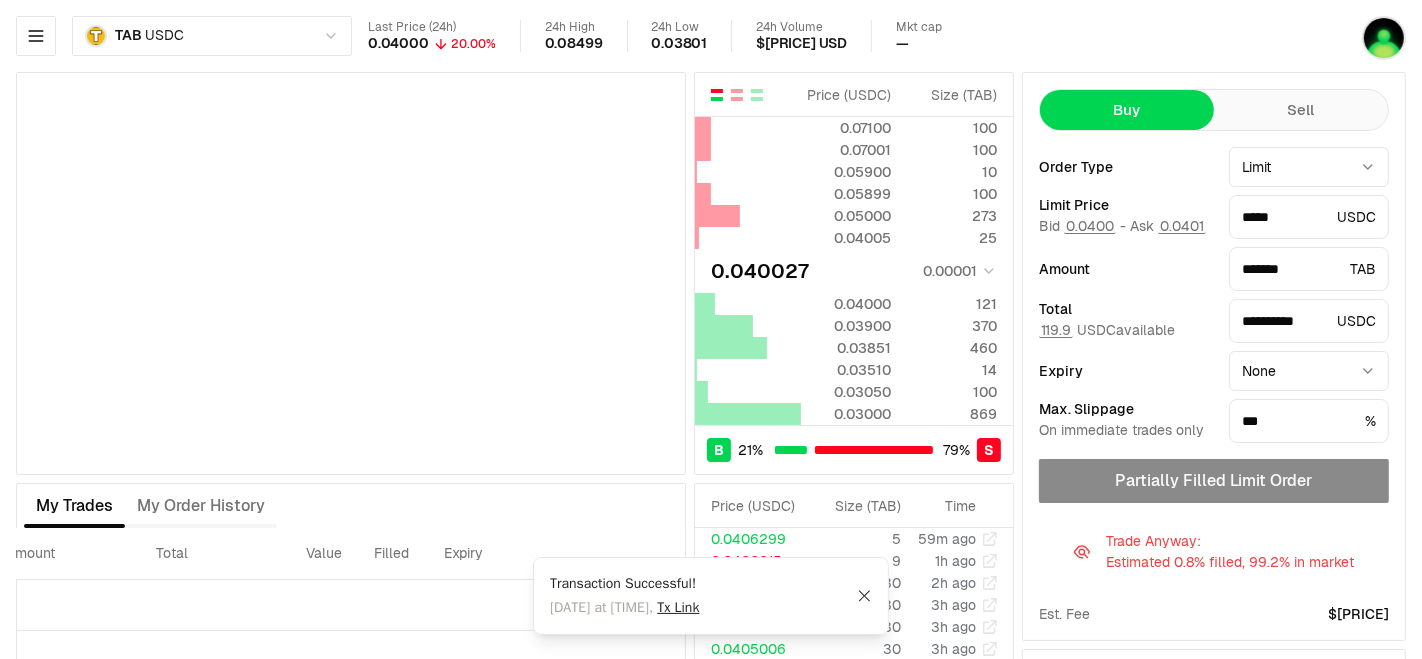 click on "Amount" at bounding box center (1126, 269) 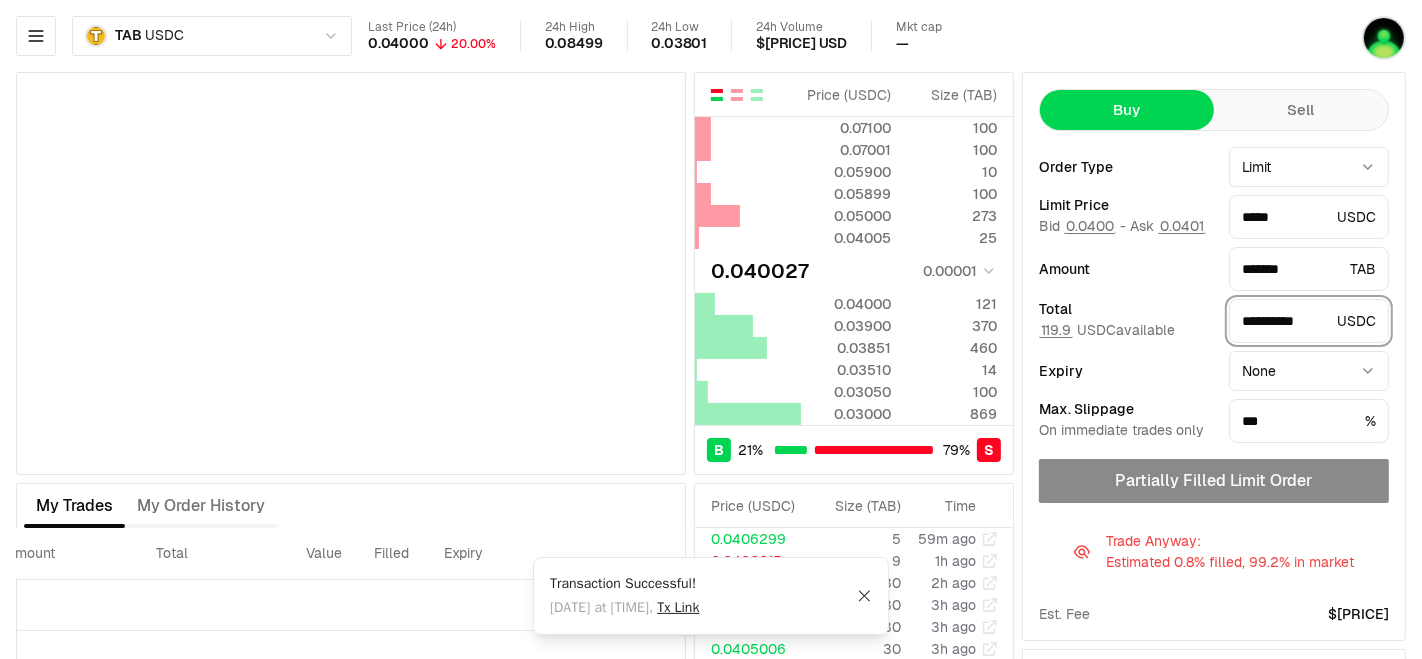 drag, startPoint x: 1283, startPoint y: 321, endPoint x: 1385, endPoint y: 308, distance: 102.825096 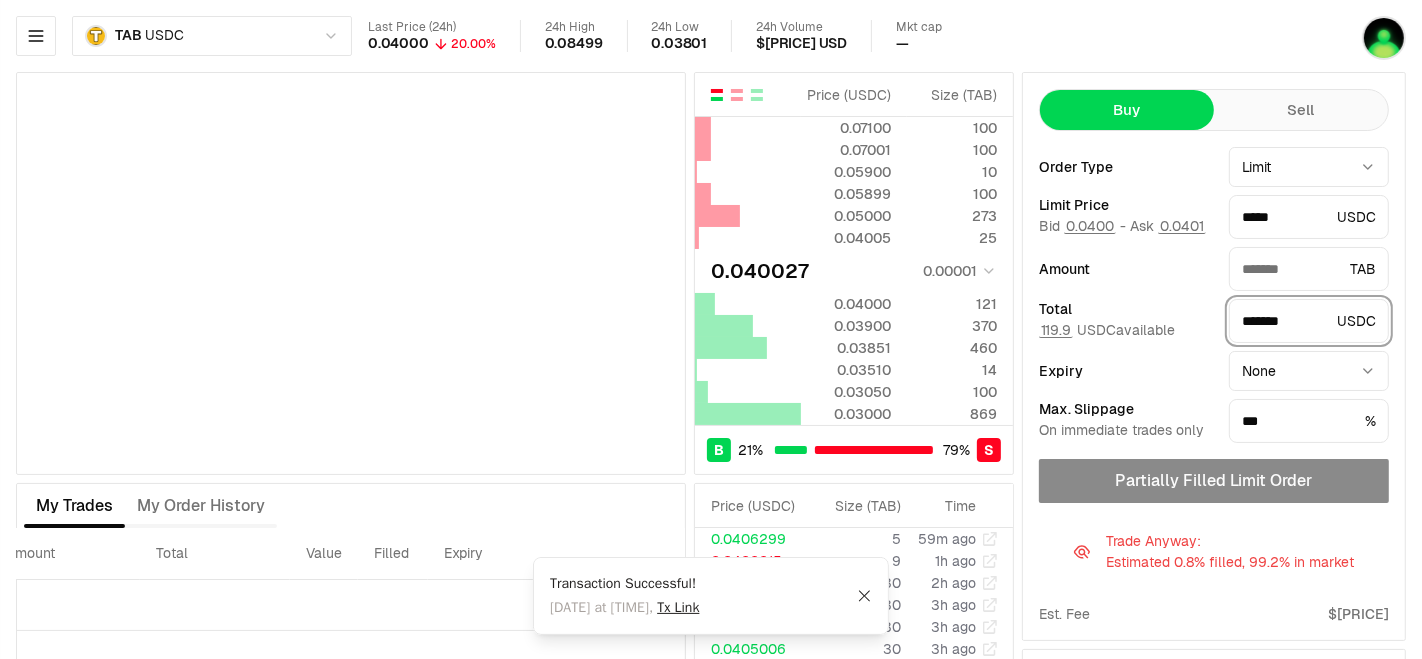 type on "*******" 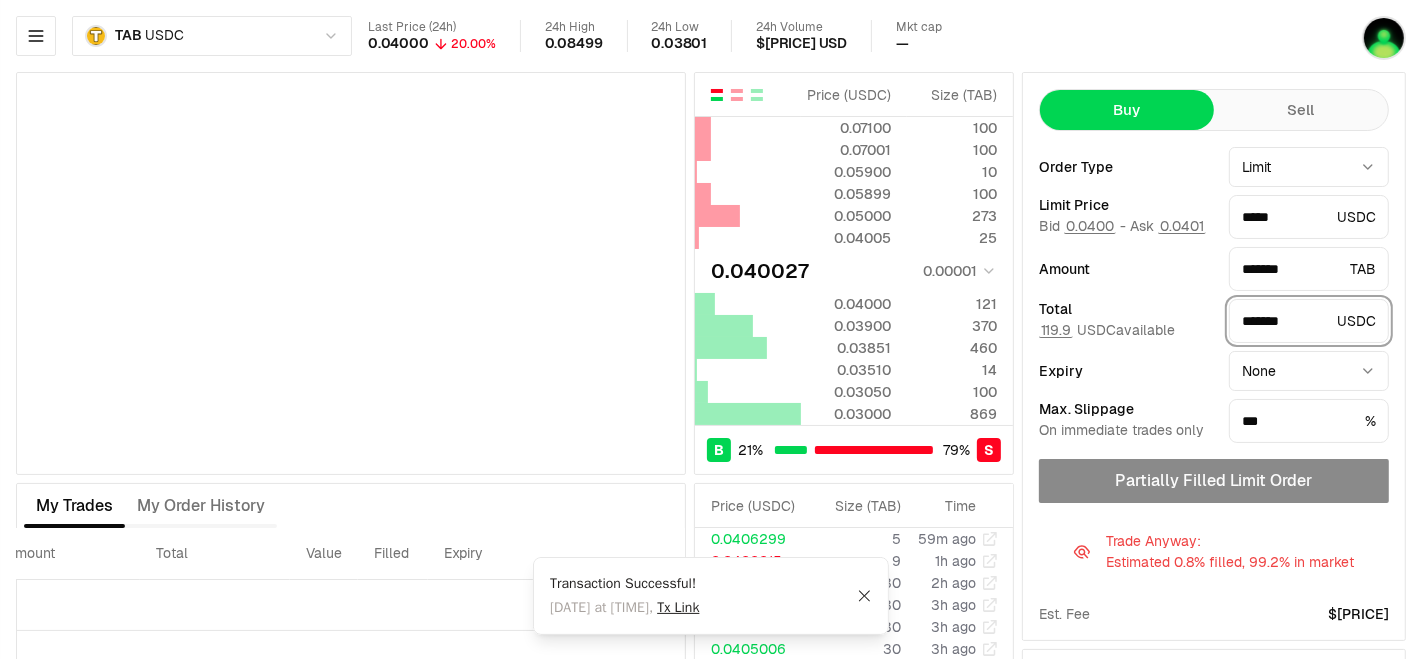 type on "*******" 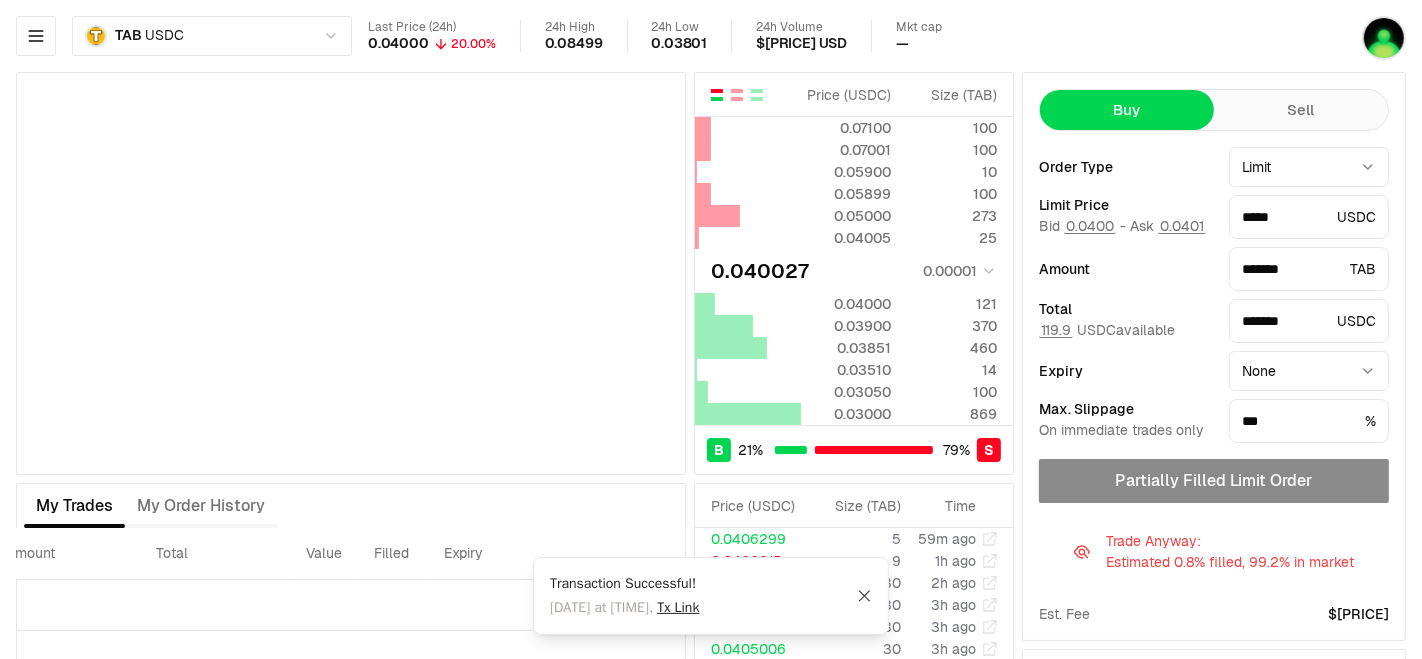 click on "Partially Filled Limit Order" at bounding box center (1214, 481) 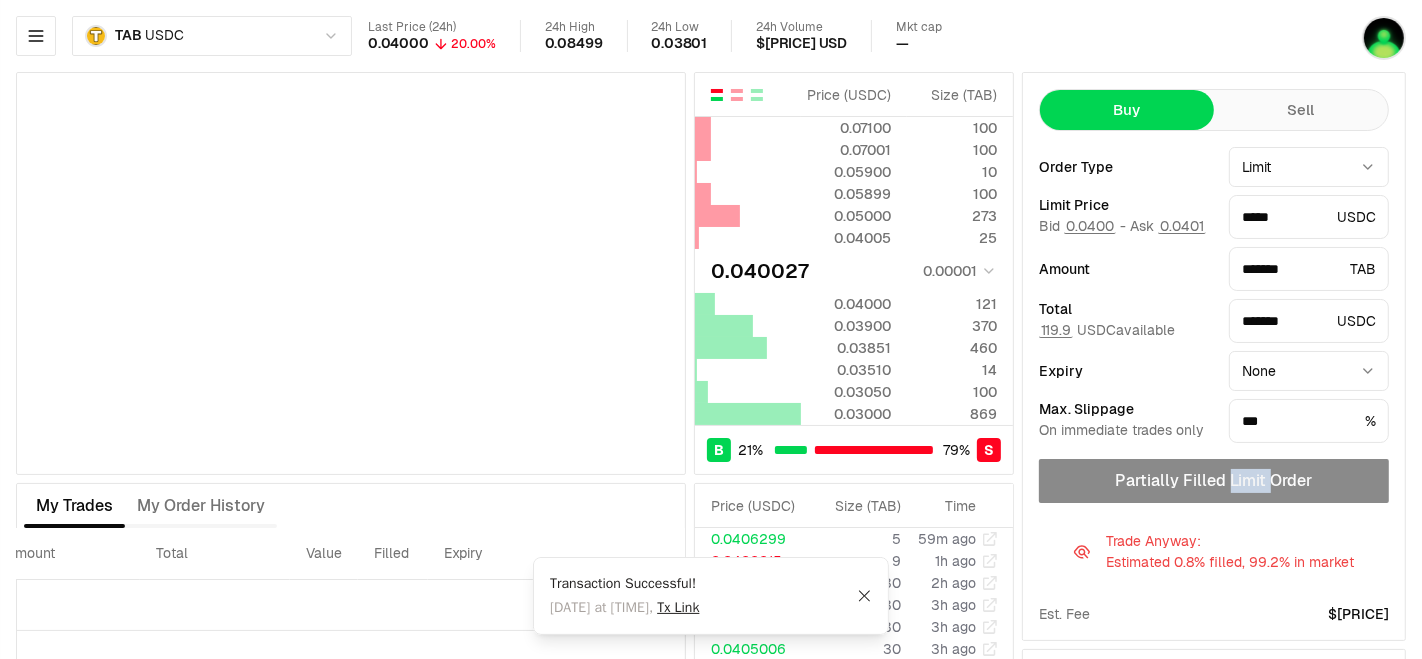 click on "Partially Filled Limit Order" at bounding box center [1214, 481] 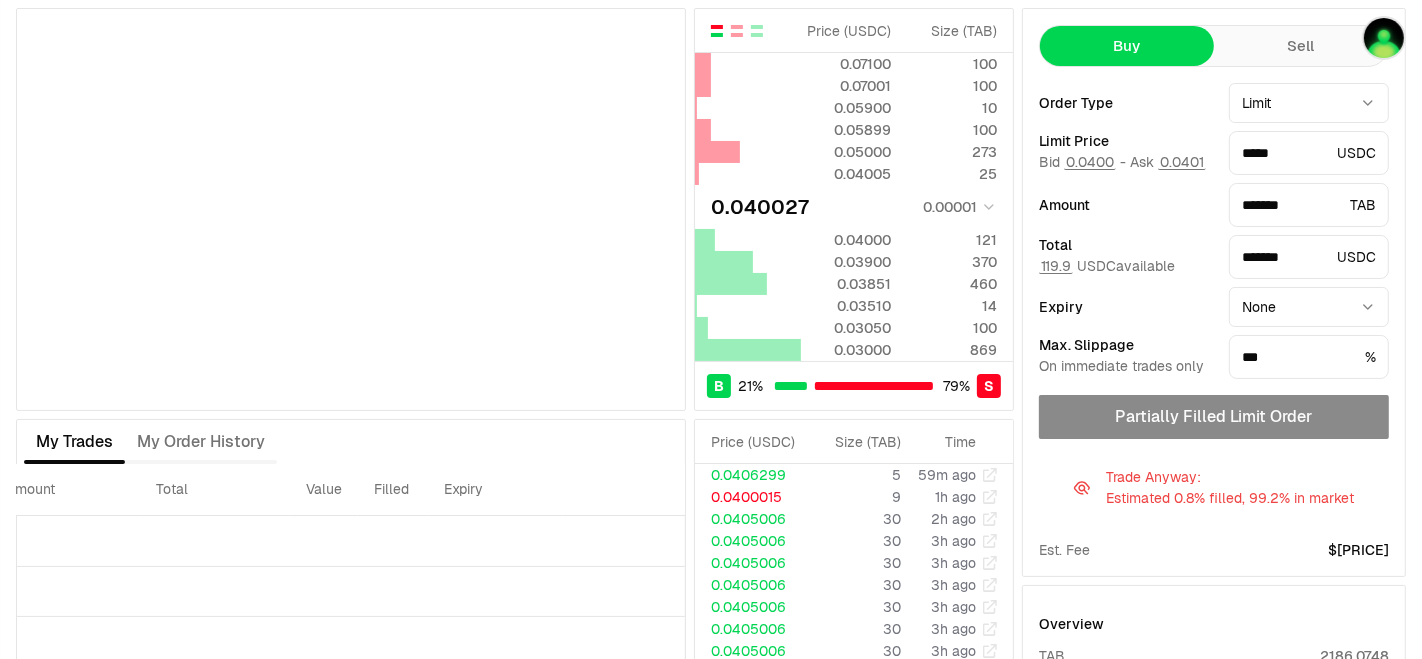 scroll, scrollTop: 111, scrollLeft: 0, axis: vertical 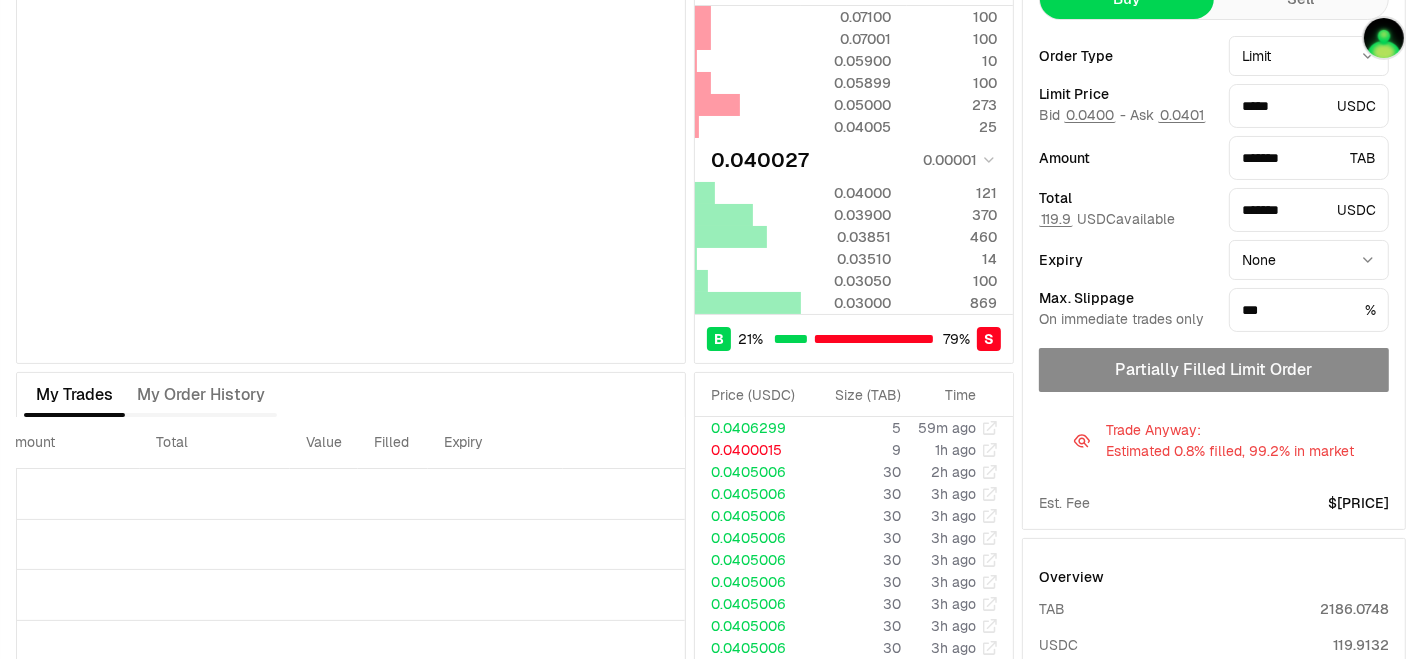 click on "Partially Filled Limit Order" at bounding box center (1214, 370) 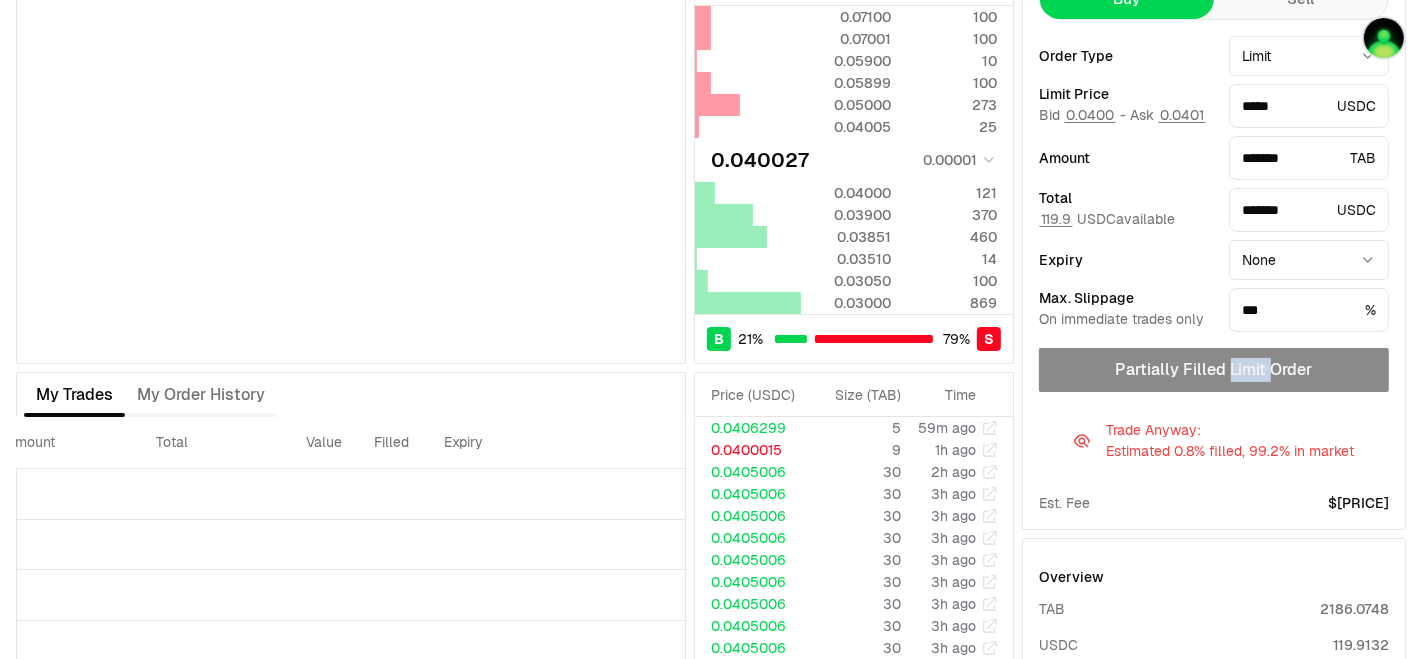 click on "Partially Filled Limit Order" at bounding box center (1214, 370) 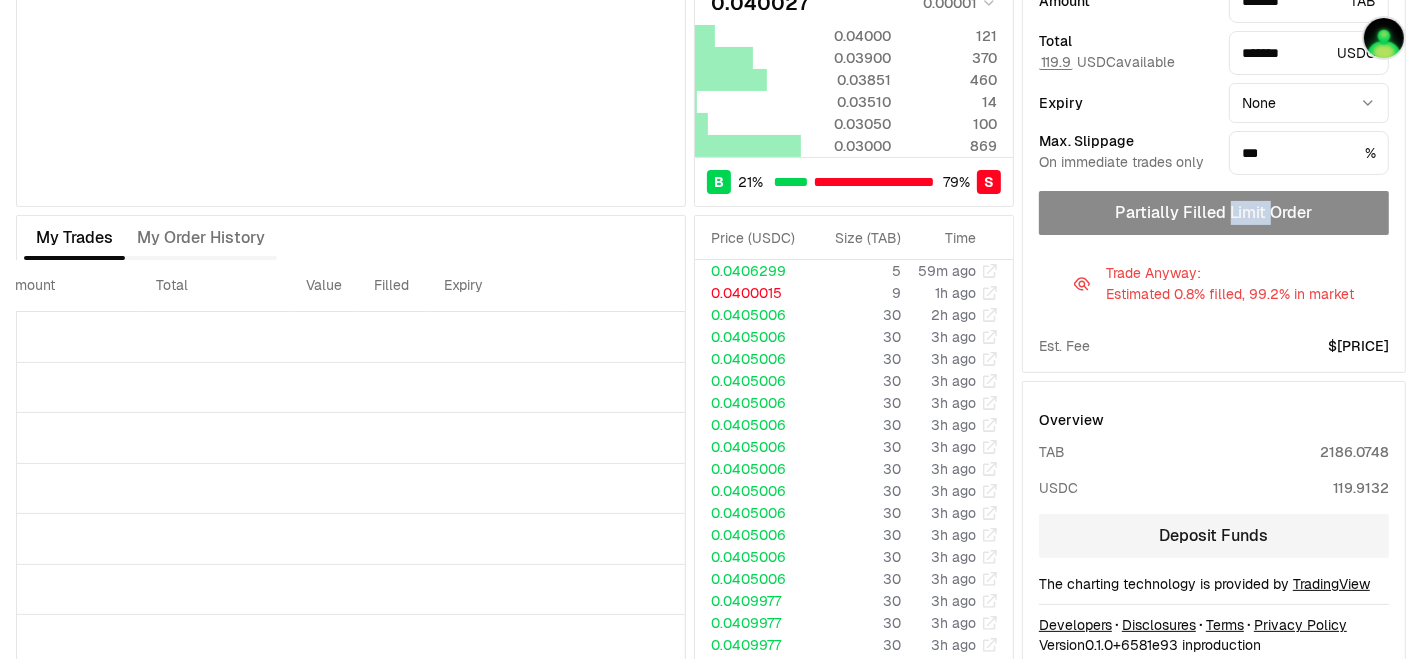 scroll, scrollTop: 294, scrollLeft: 0, axis: vertical 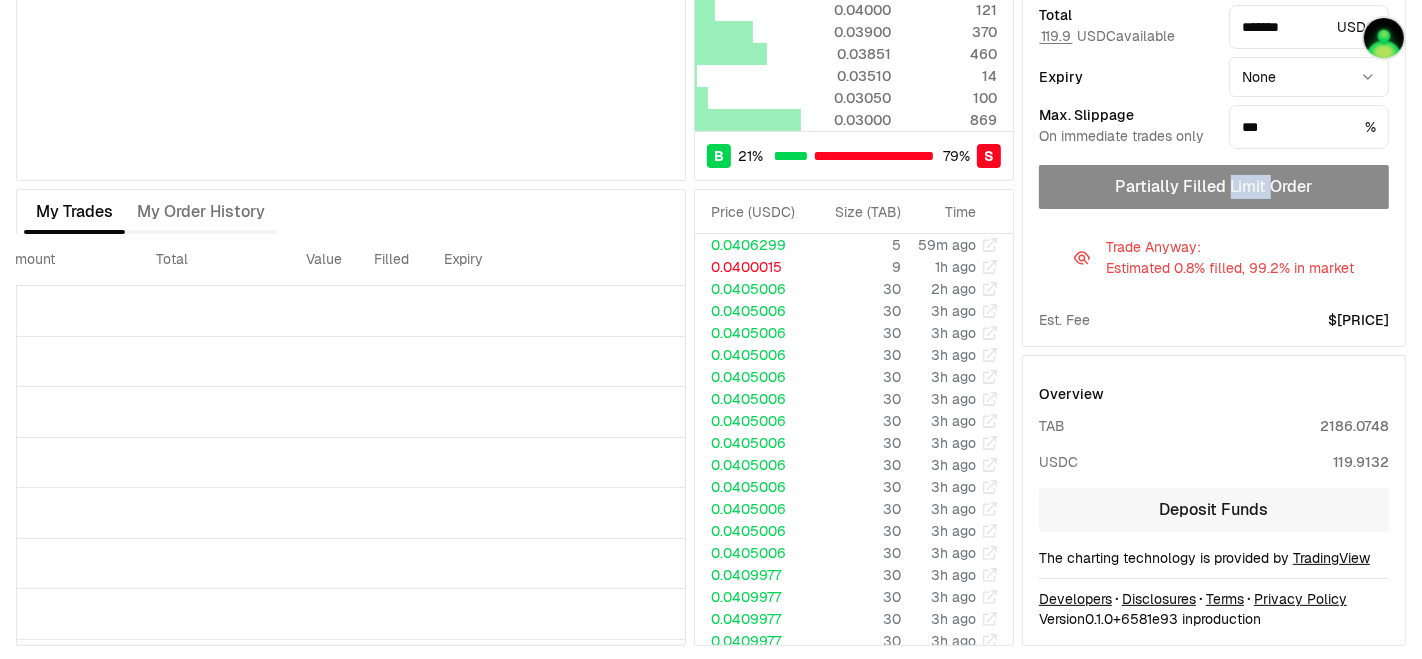 click on "Deposit Funds" at bounding box center (1214, 510) 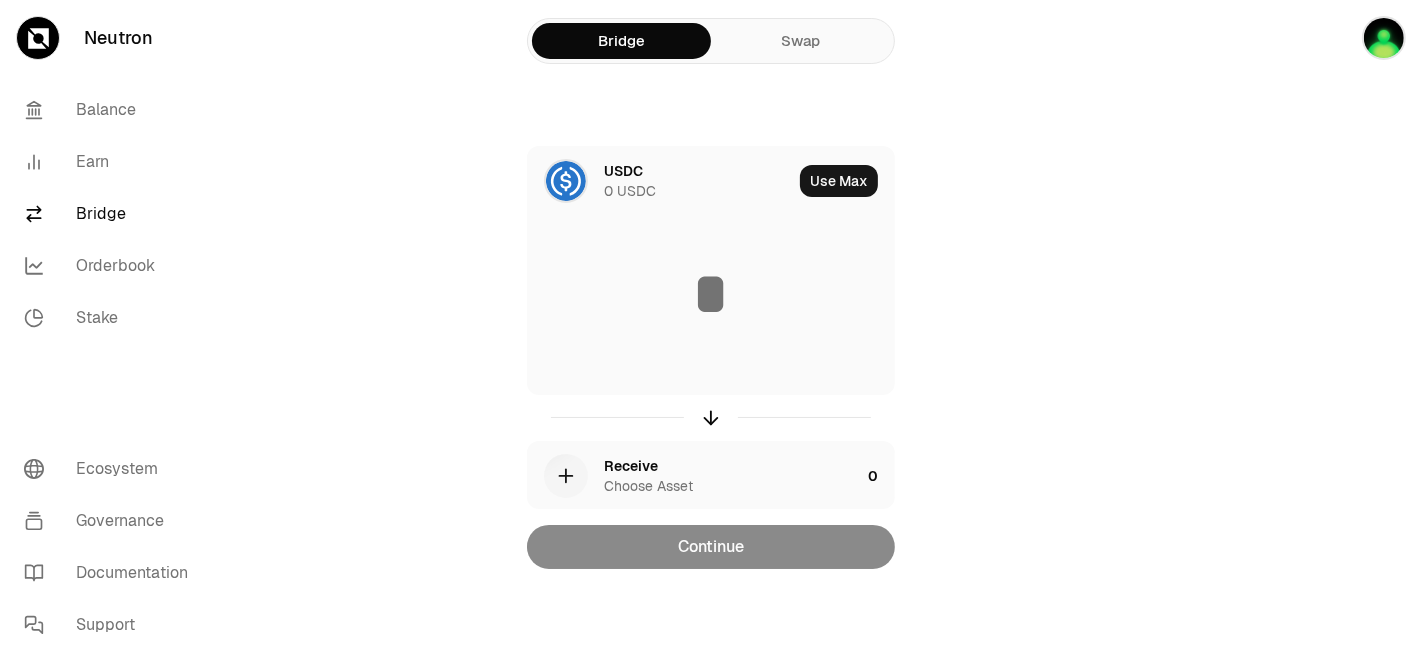 scroll, scrollTop: 0, scrollLeft: 0, axis: both 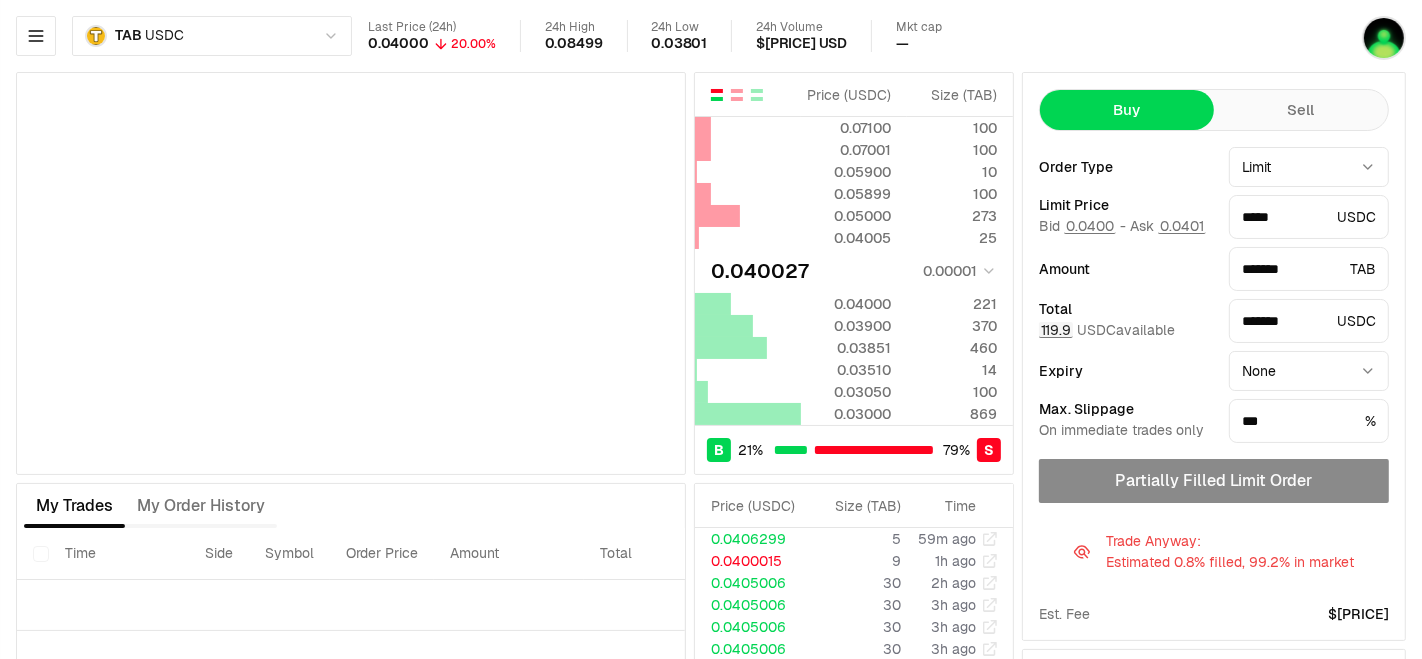 click on "119.9" at bounding box center [1056, 330] 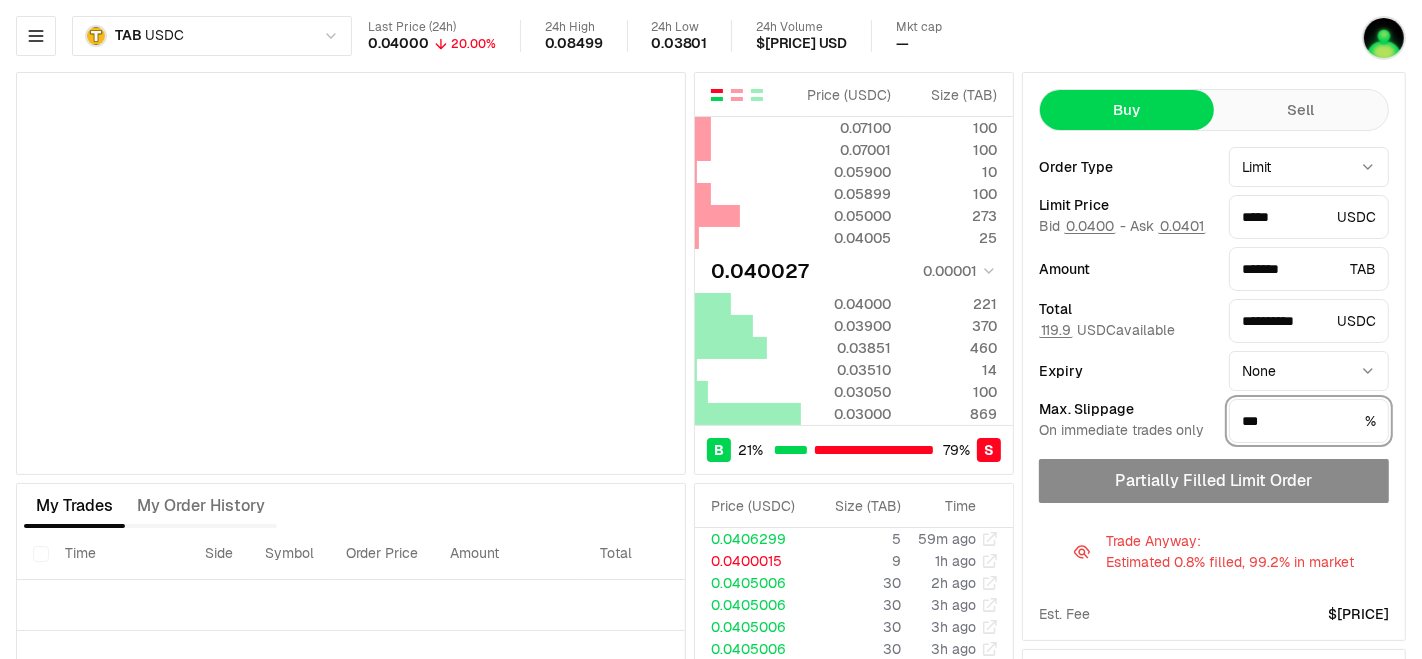 drag, startPoint x: 1347, startPoint y: 416, endPoint x: 1150, endPoint y: 421, distance: 197.06345 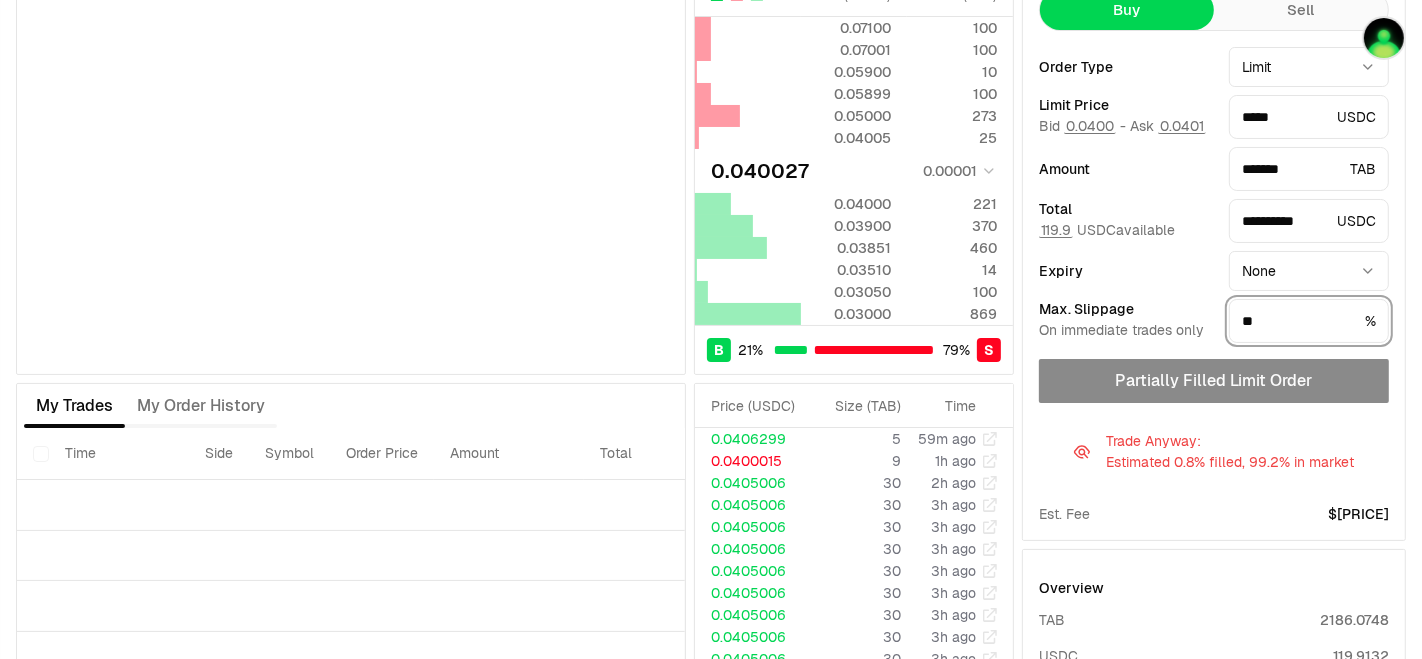 scroll, scrollTop: 222, scrollLeft: 0, axis: vertical 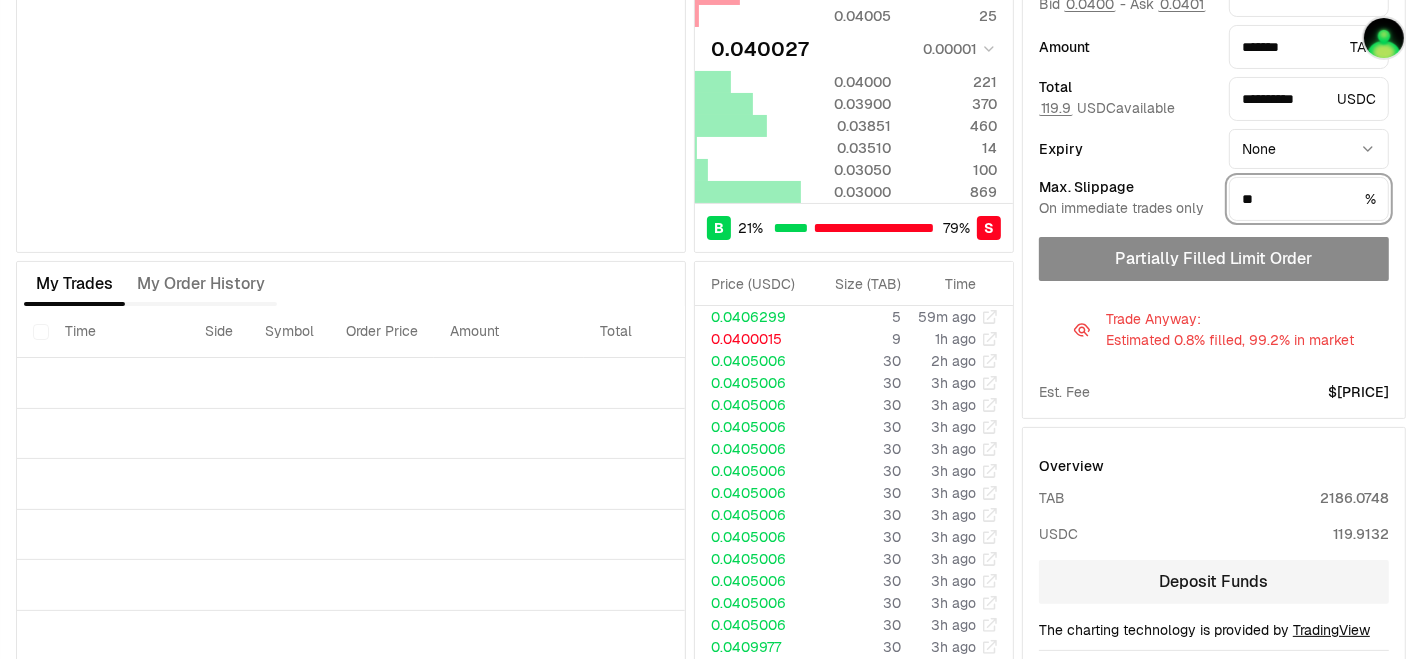type on "**" 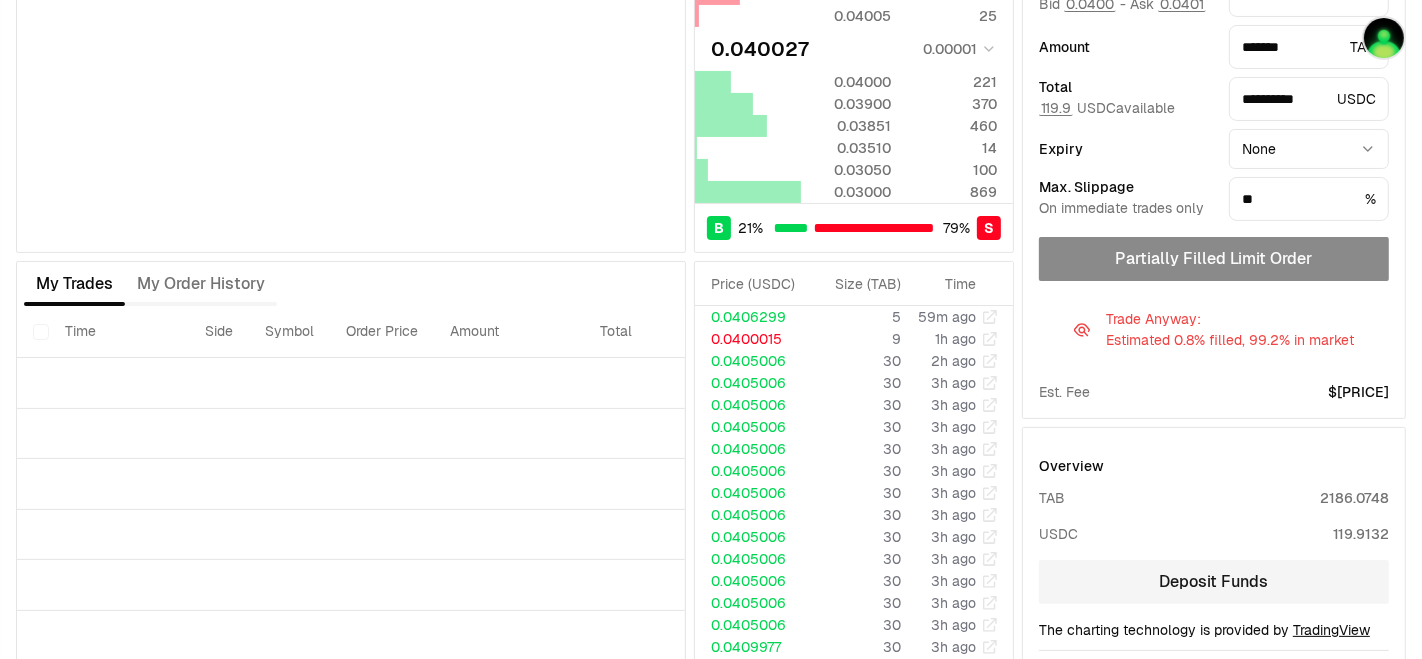 click on "Est. Fee $[PRICE]" at bounding box center (1214, 392) 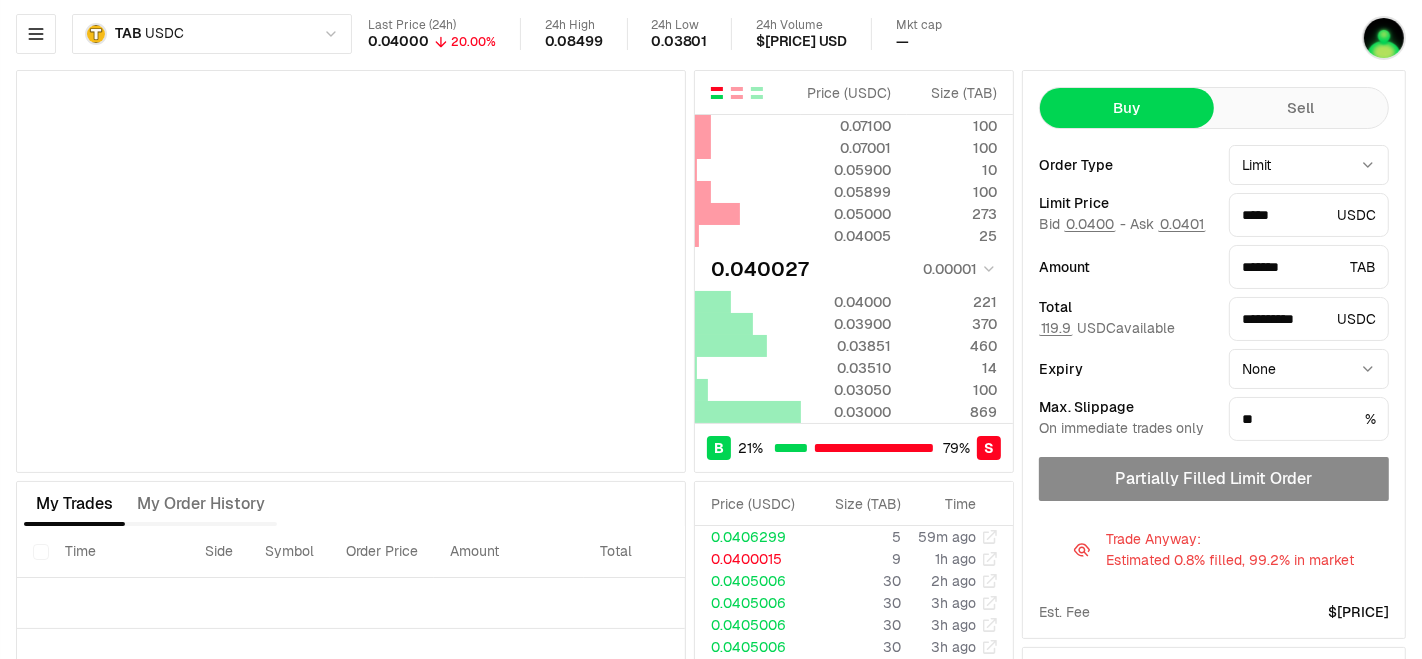 scroll, scrollTop: 0, scrollLeft: 0, axis: both 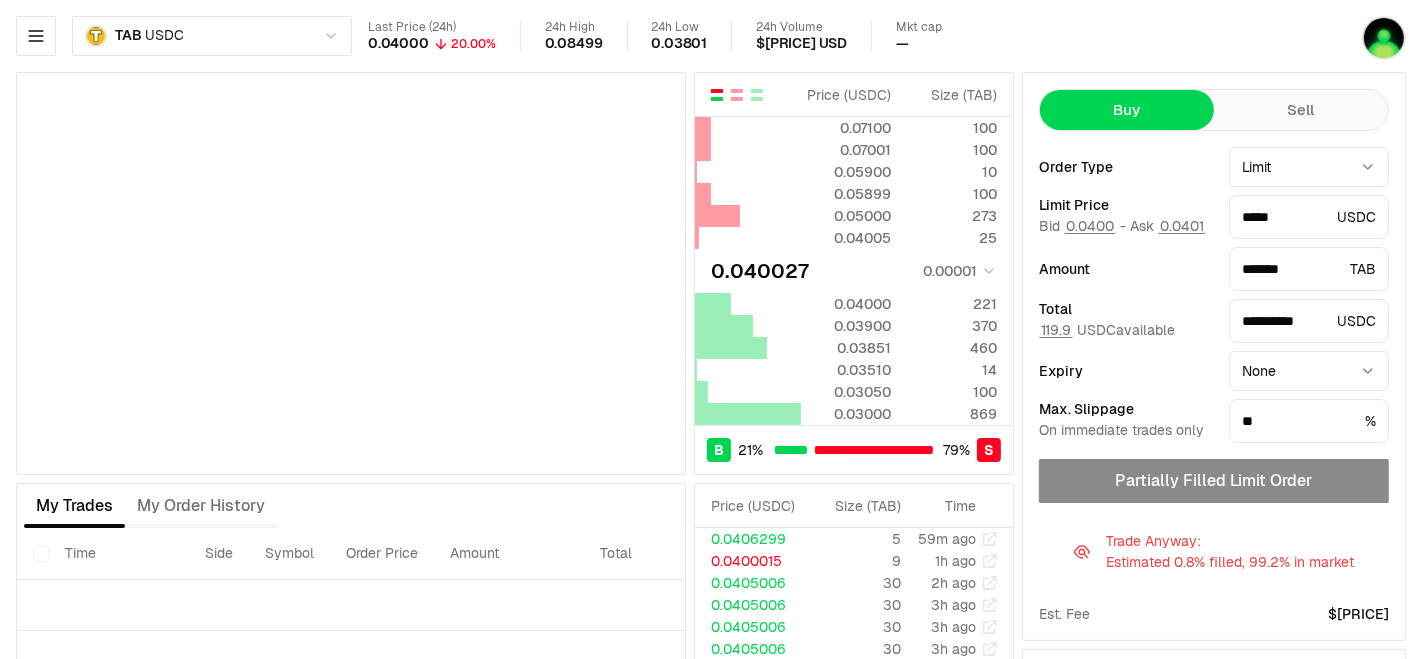 click on "Neutron Balance Earn Bridge Orderbook Stake Ecosystem Governance Documentation Support TAB USDC Last Price (24h) 0.04000 20.00% 24h High 0.08499 24h Low 0.03801 24h Volume $[PRICE] USD Mkt cap —
Price ( USDC ) Size ( TAB ) 0.07100 100 0.07001 100 0.05900 10 0.05899 100 0.05000 273 0.04005 25 0.040027 0.00001 0.04000 221 0.03900 370 0.03851 460 0.03510 14 0.03050 100 0.03000 869 B 21 % 79 % S Price ( USDC ) Size ( TAB ) 0.07100 100 0.07001 100 0.05900 10 0.05899 100 0.05000 273 0.04005 25 0.040027 0.00001 0.04000 221 0.03900 370 0.03851 460 0.03510 14 0.03050 100 0.03000 869 B 21 % 79 % S Price ( USDC ) Size ( TAB ) Time 0.0406299 5 59m ago 0.0400015 9 1h ago 0.0405006 30 2h ago 0.0405006 30 3h ago 0.0405006 30 3h ago 0.0405006 30 3h ago 0.0405006 30 3h ago 0.0405006 30 3h ago 0.0405006 30 3h ago 0.0405006 30 3h ago 0.0405006 30 3h ago 0.0405006 30 3h ago 0.0405006 30 3h ago 0.0405006 30 3h ago 0.0405006 30 3h ago 0.0409977 30 3h ago 0.0409977 30 3h ago 0.0409977 30 3h ago 0.0409977 30 3h ago 0.0409977 30" at bounding box center (711, 478) 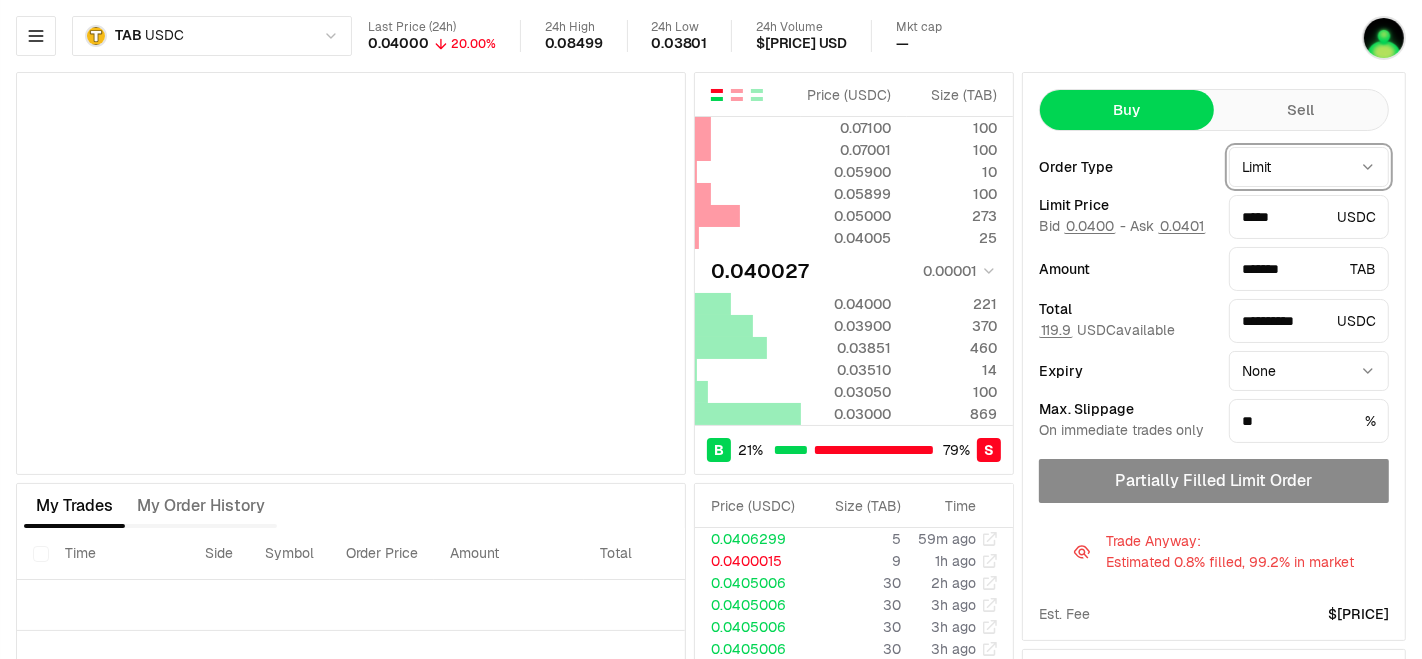 select on "******" 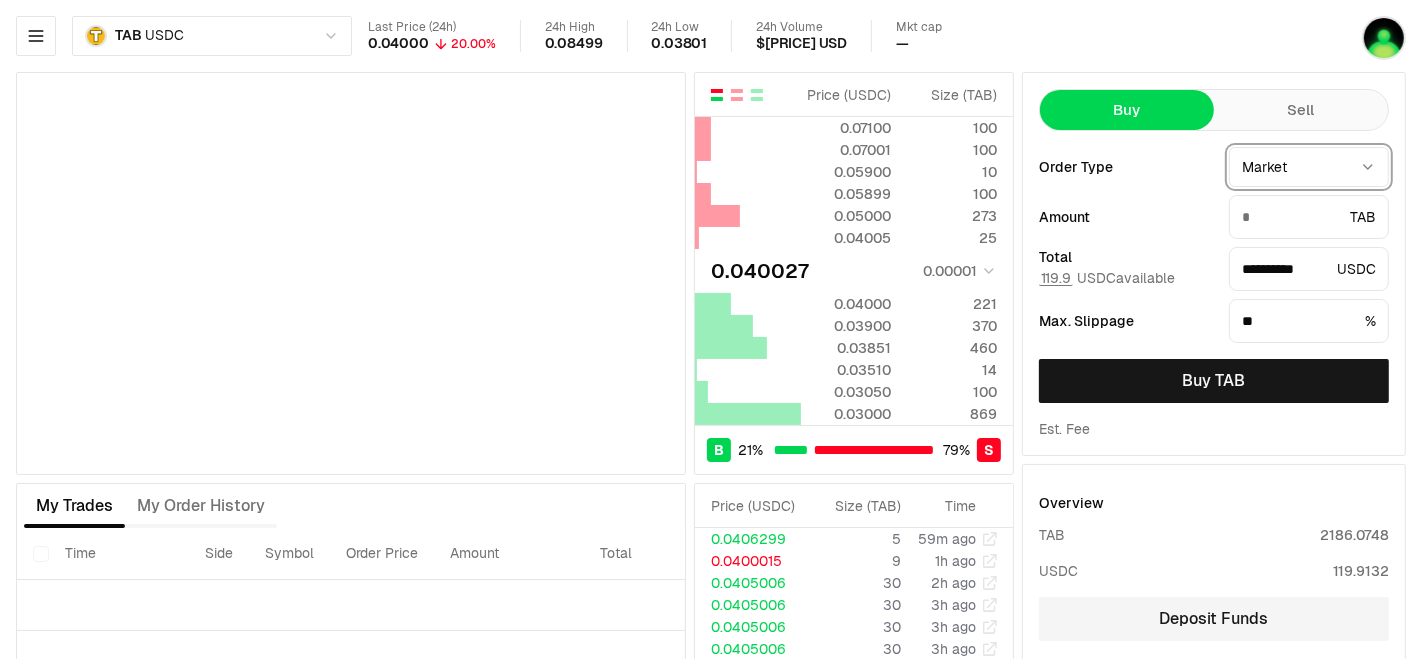 type on "*******" 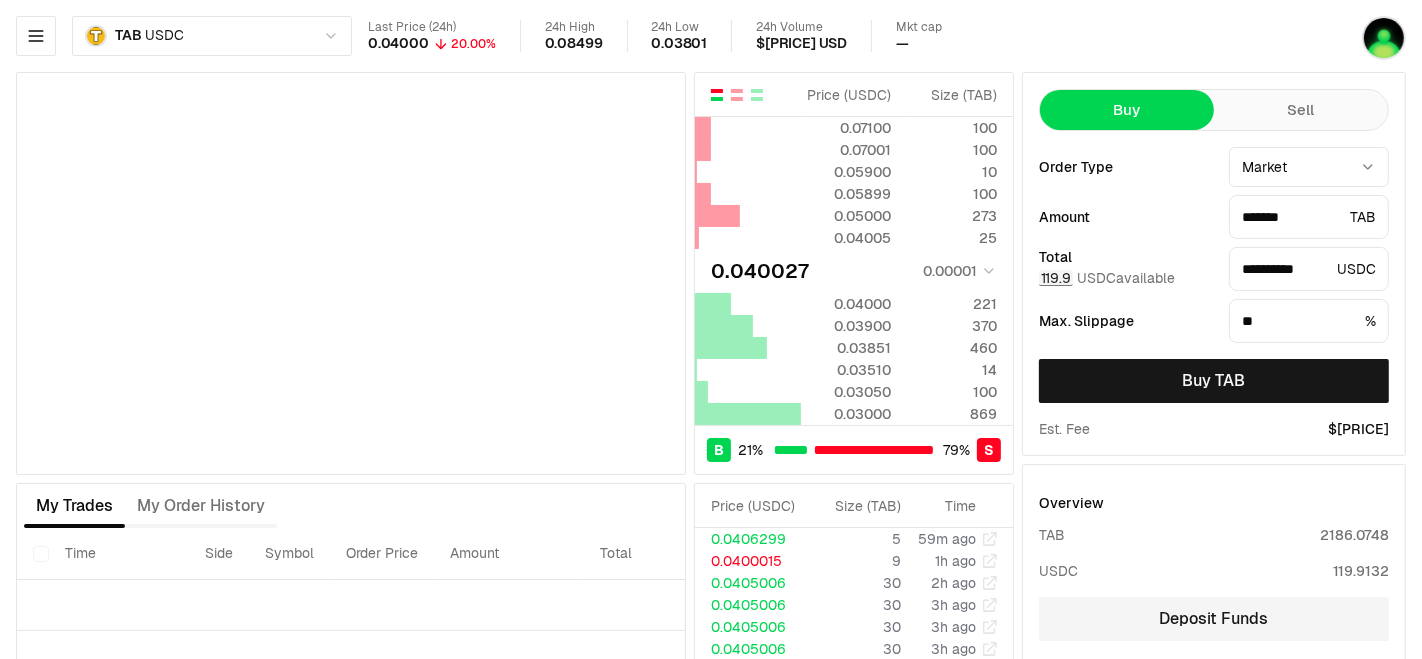 click on "119.9" at bounding box center [1056, 278] 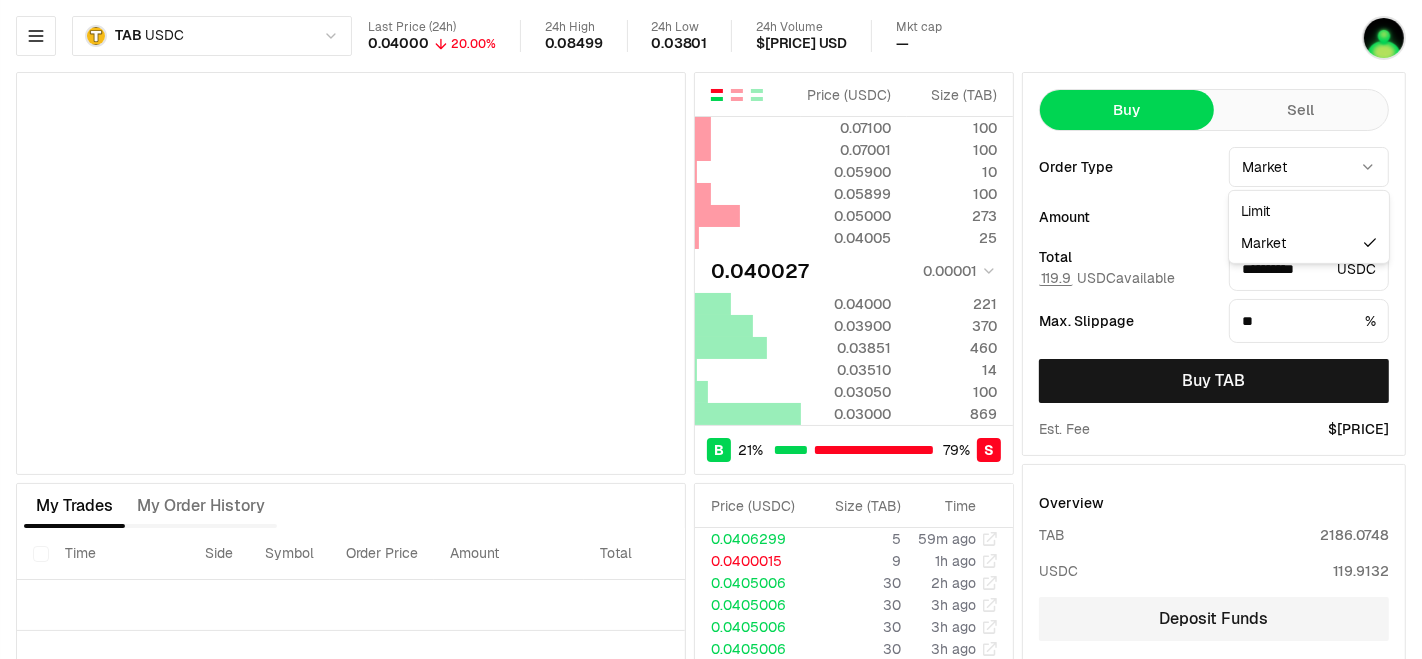 click on "Neutron Balance Earn Bridge Orderbook Stake Ecosystem Governance Documentation Support TAB USDC Last Price (24h) 0.04000 20.00% 24h High 0.08499 24h Low 0.03801 24h Volume $[PRICE] USD Mkt cap —
Price ( USDC ) Size ( TAB ) 0.07100 100 0.07001 100 0.05900 10 0.05899 100 0.05000 273 0.04005 25 0.040027 0.00001 0.04000 221 0.03900 370 0.03851 460 0.03510 14 0.03050 100 0.03000 869 B 21 % 79 % S Price ( USDC ) Size ( TAB ) 0.07100 100 0.07001 100 0.05900 10 0.05899 100 0.05000 273 0.04005 25 0.040027 0.00001 0.04000 221 0.03900 370 0.03851 460 0.03510 14 0.03050 100 0.03000 869 B 21 % 79 % S Price ( USDC ) Size ( TAB ) Time 0.0406299 5 59m ago 0.0400015 9 1h ago 0.0405006 30 2h ago 0.0405006 30 3h ago 0.0405006 30 3h ago 0.0405006 30 3h ago 0.0405006 30 3h ago 0.0405006 30 3h ago 0.0405006 30 3h ago 0.0405006 30 3h ago 0.0405006 30 3h ago 0.0405006 30 3h ago 0.0405006 30 3h ago 0.0405006 30 3h ago 0.0405006 30 3h ago 0.0409977 30 3h ago 0.0409977 30 3h ago 0.0409977 30 3h ago 0.0409977 30 3h ago 0.0409977 30" at bounding box center (711, 393) 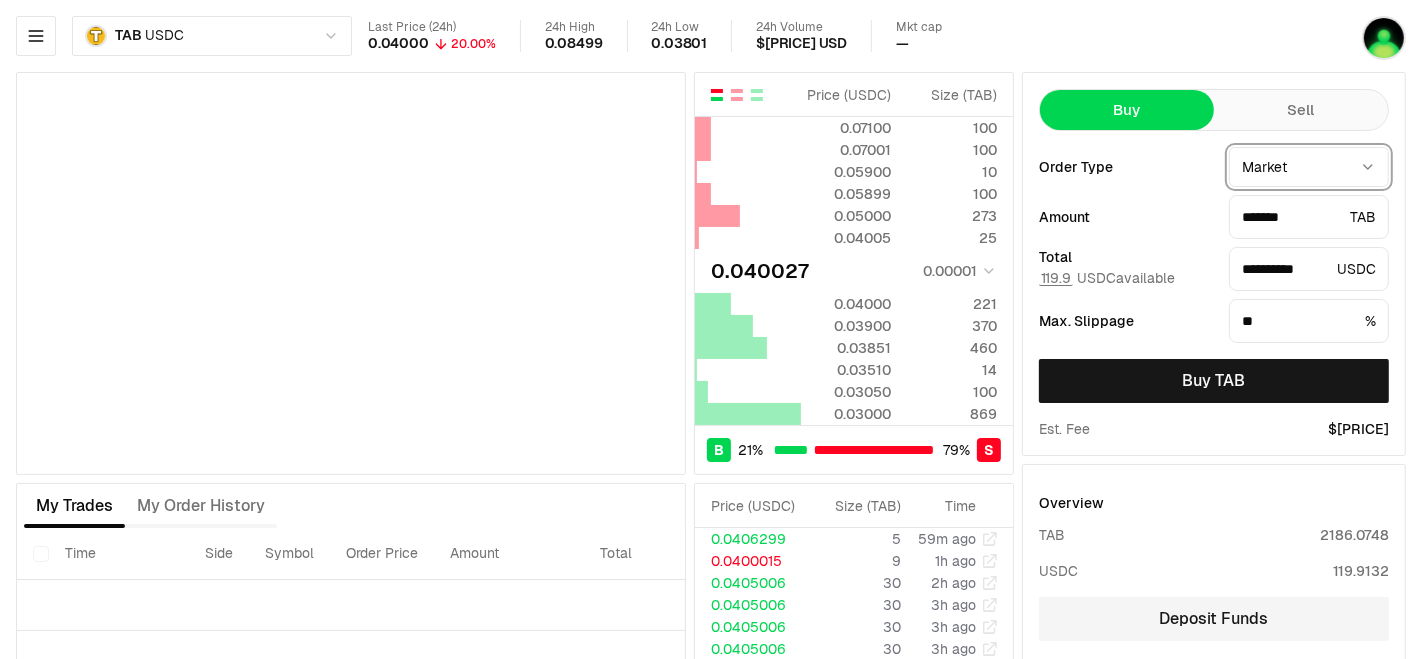 select on "*****" 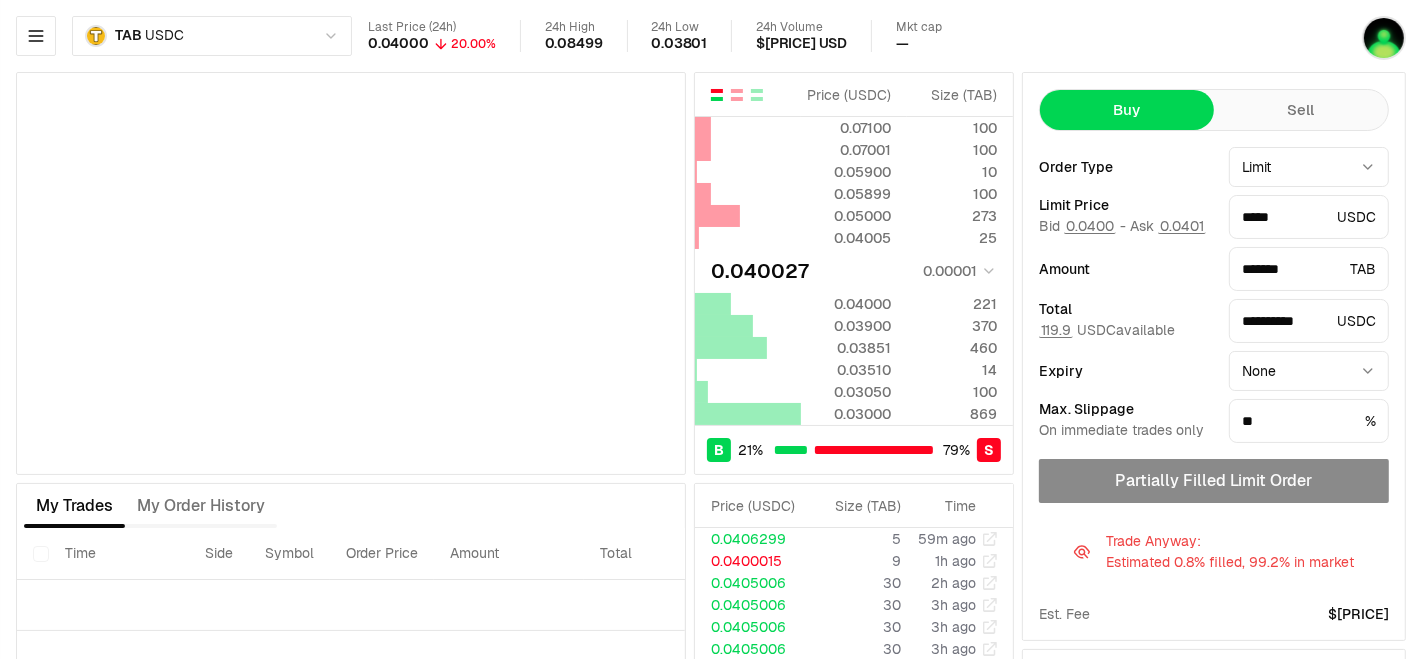 click on "Partially Filled Limit Order" at bounding box center [1214, 481] 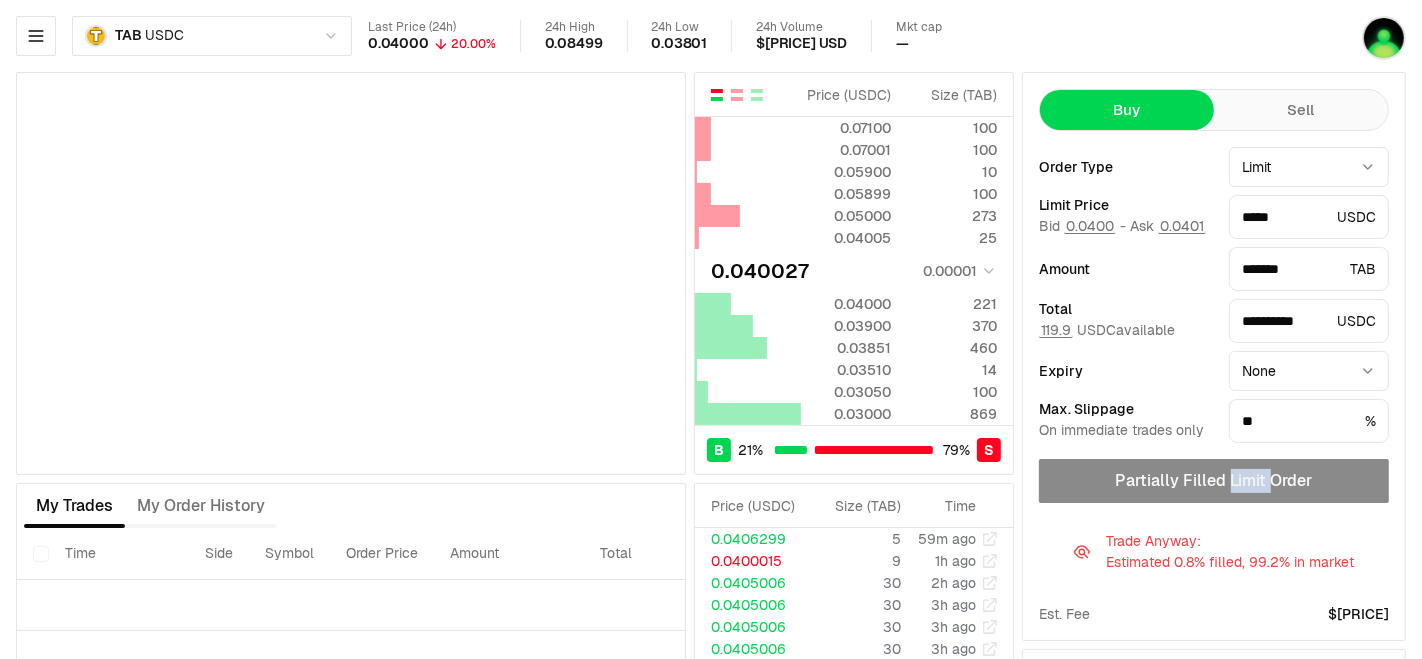 click on "Partially Filled Limit Order" at bounding box center (1214, 481) 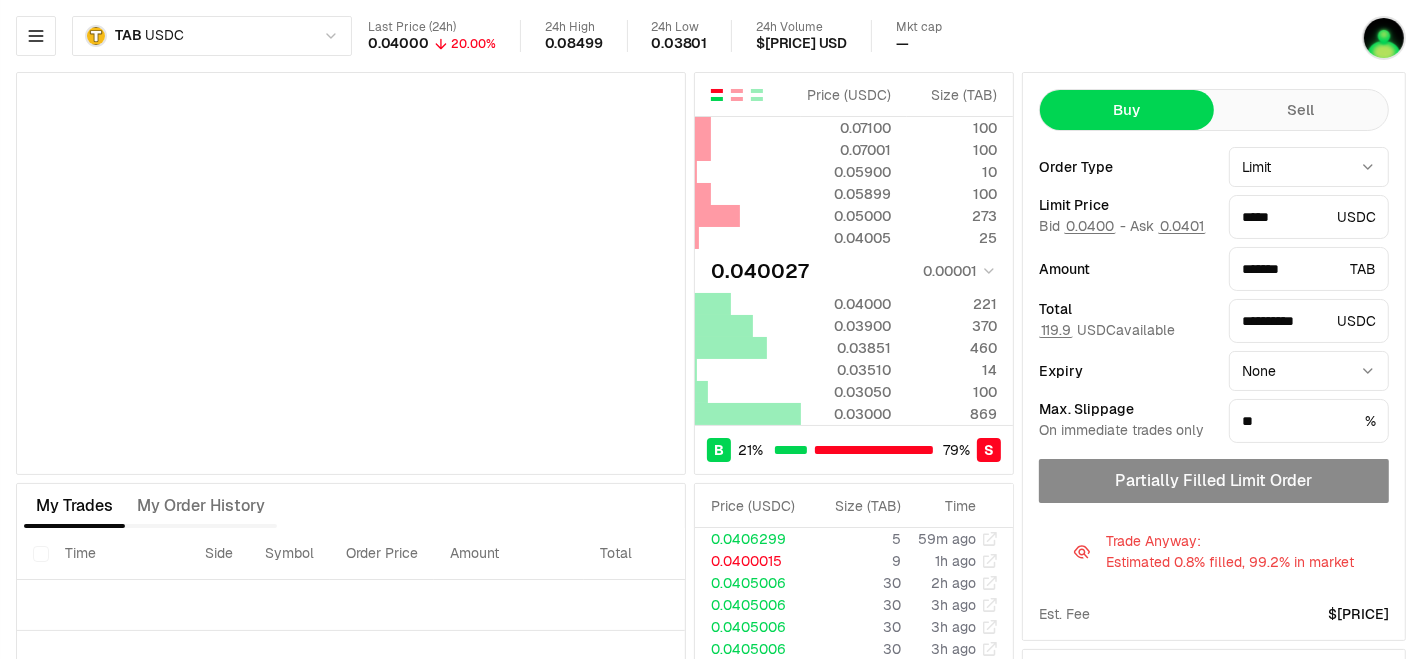 click on "Max. Slippage On immediate trades only ** %" at bounding box center (1214, 421) 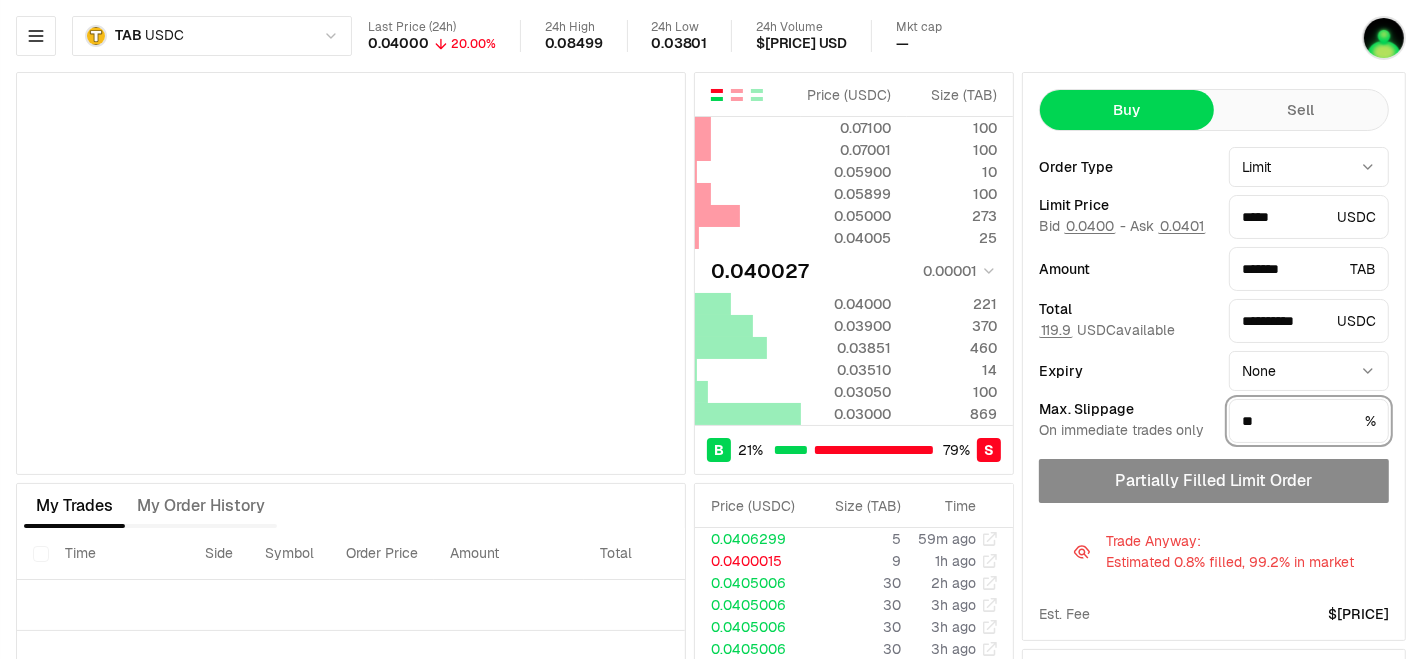 drag, startPoint x: 1293, startPoint y: 424, endPoint x: 1221, endPoint y: 424, distance: 72 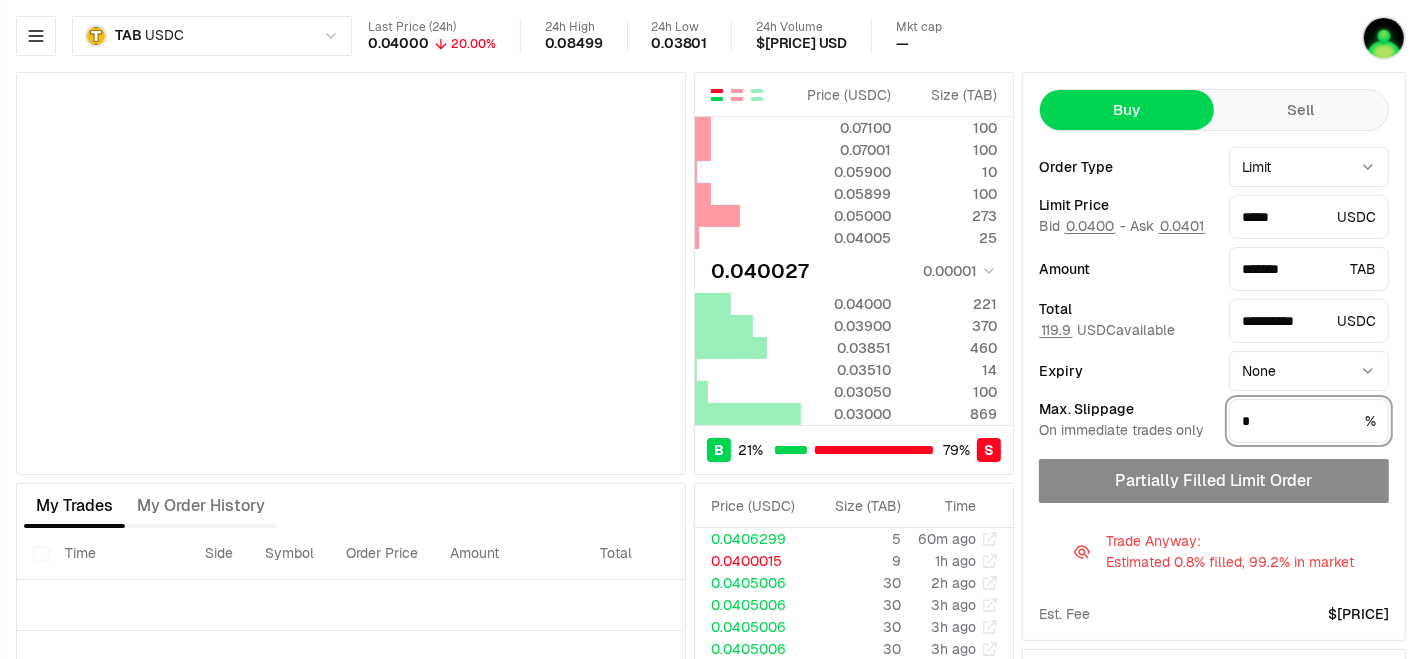 type on "*" 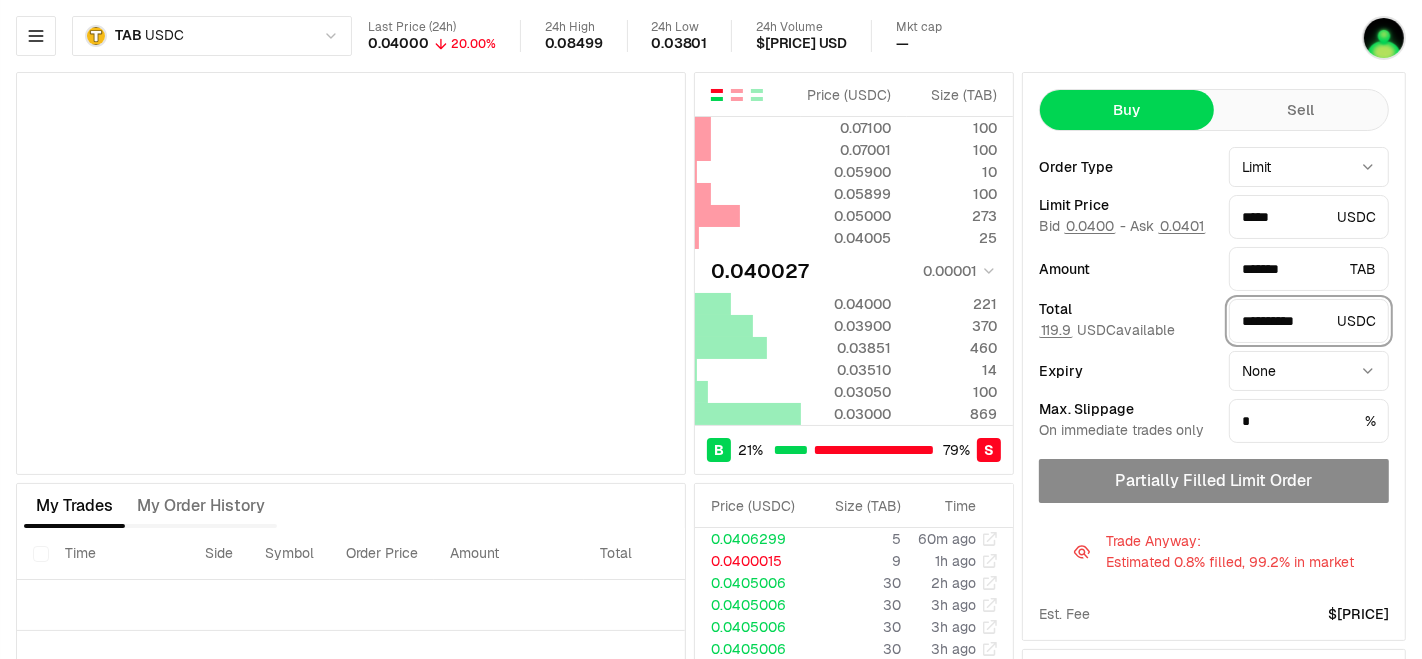 drag, startPoint x: 1312, startPoint y: 318, endPoint x: 1214, endPoint y: 315, distance: 98.045906 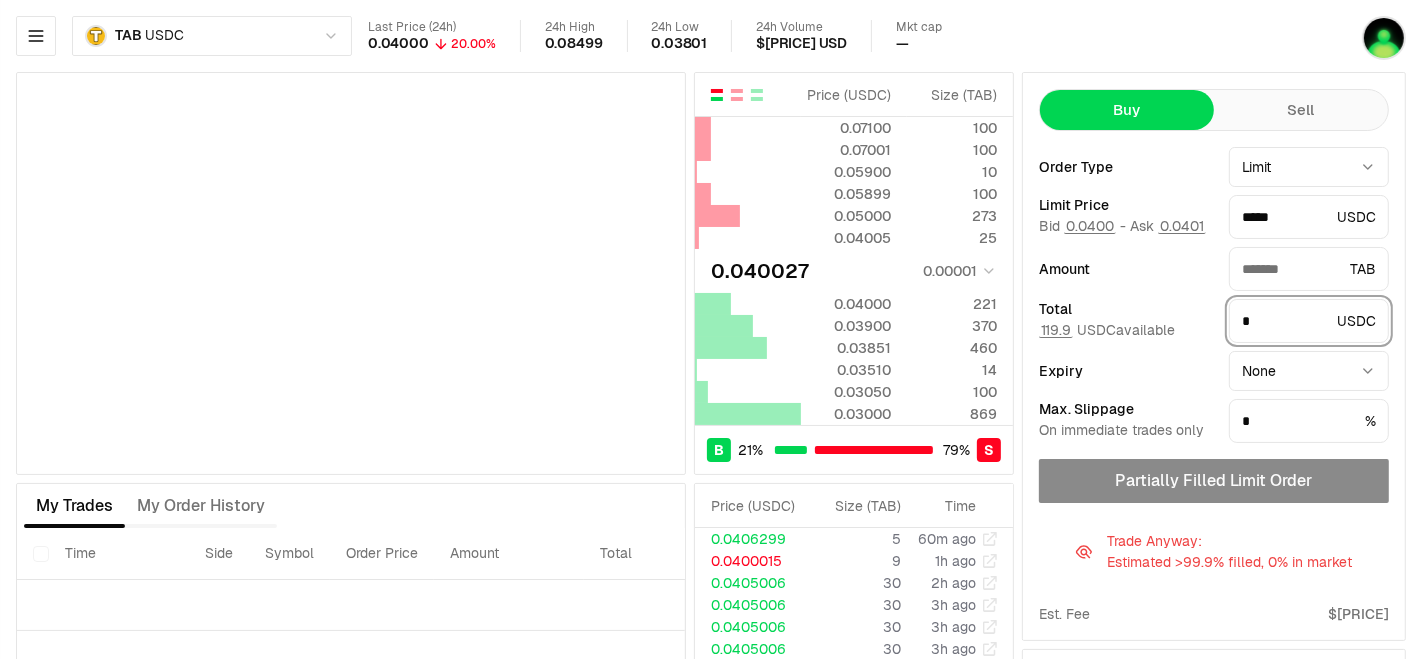 type on "*******" 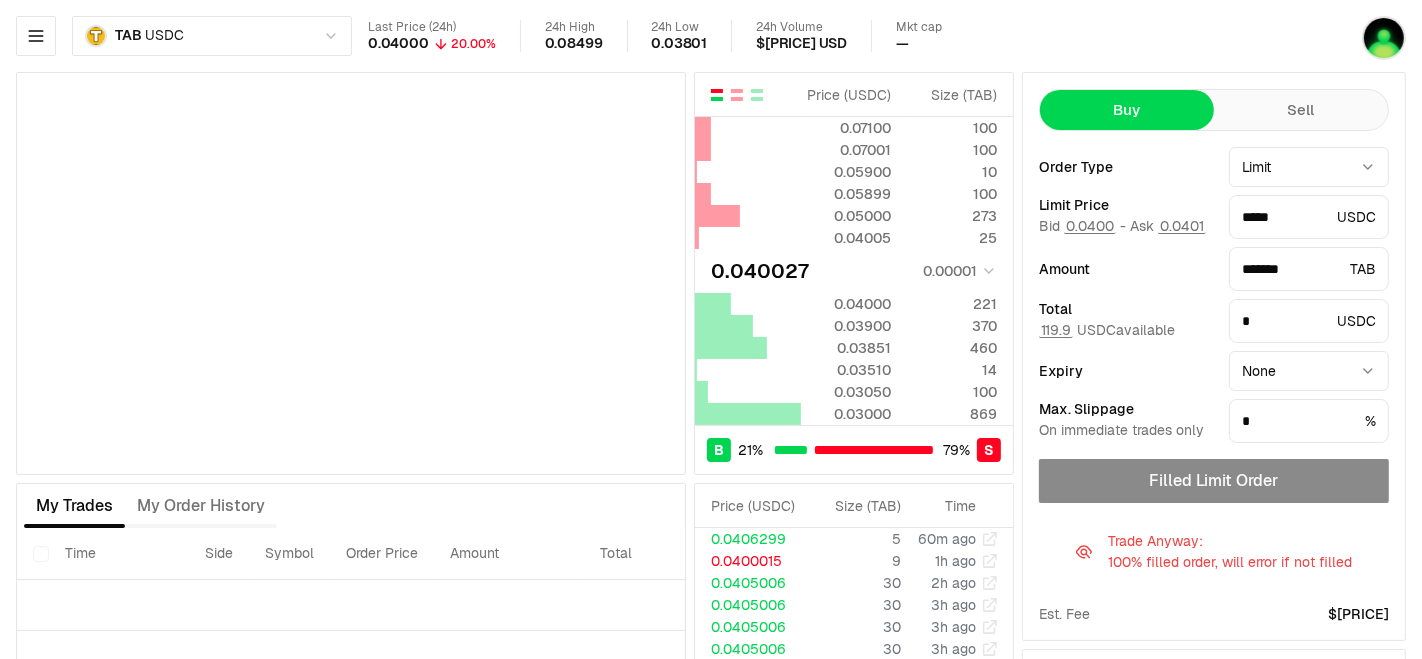 click on "Filled Limit Order" at bounding box center (1214, 481) 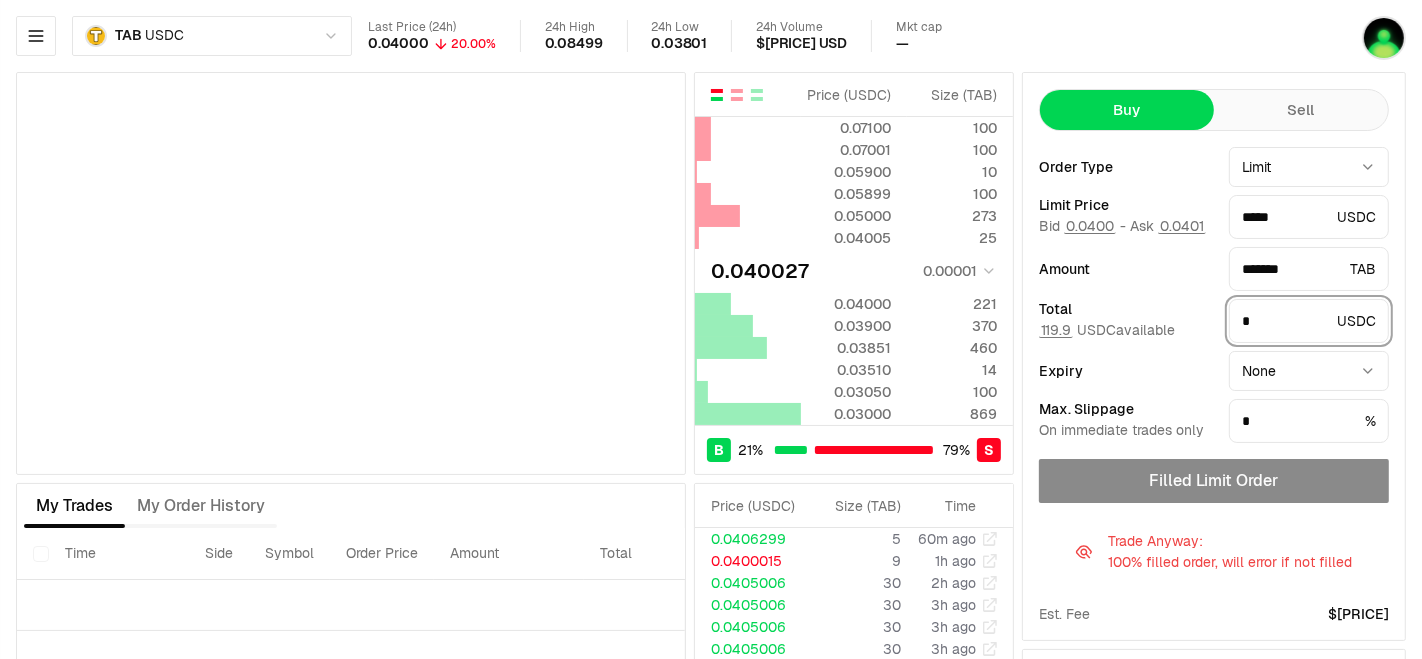 click on "*" at bounding box center [1285, 321] 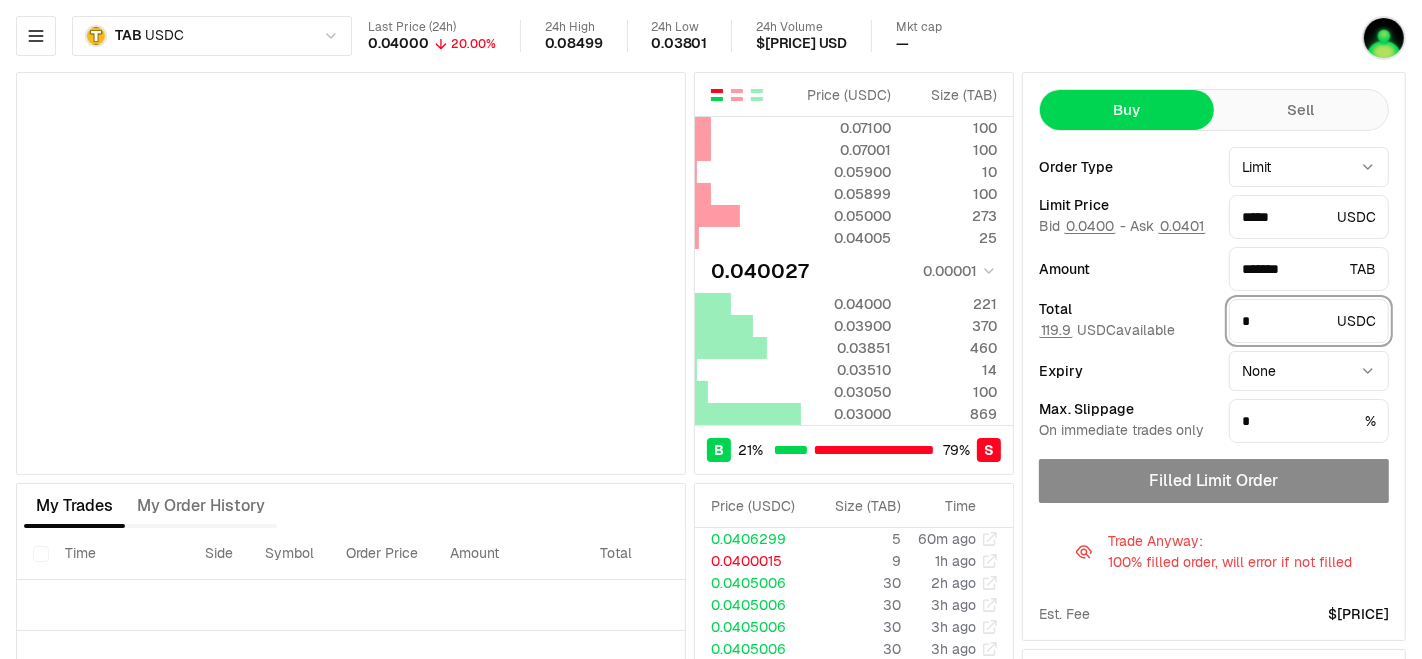 type on "**" 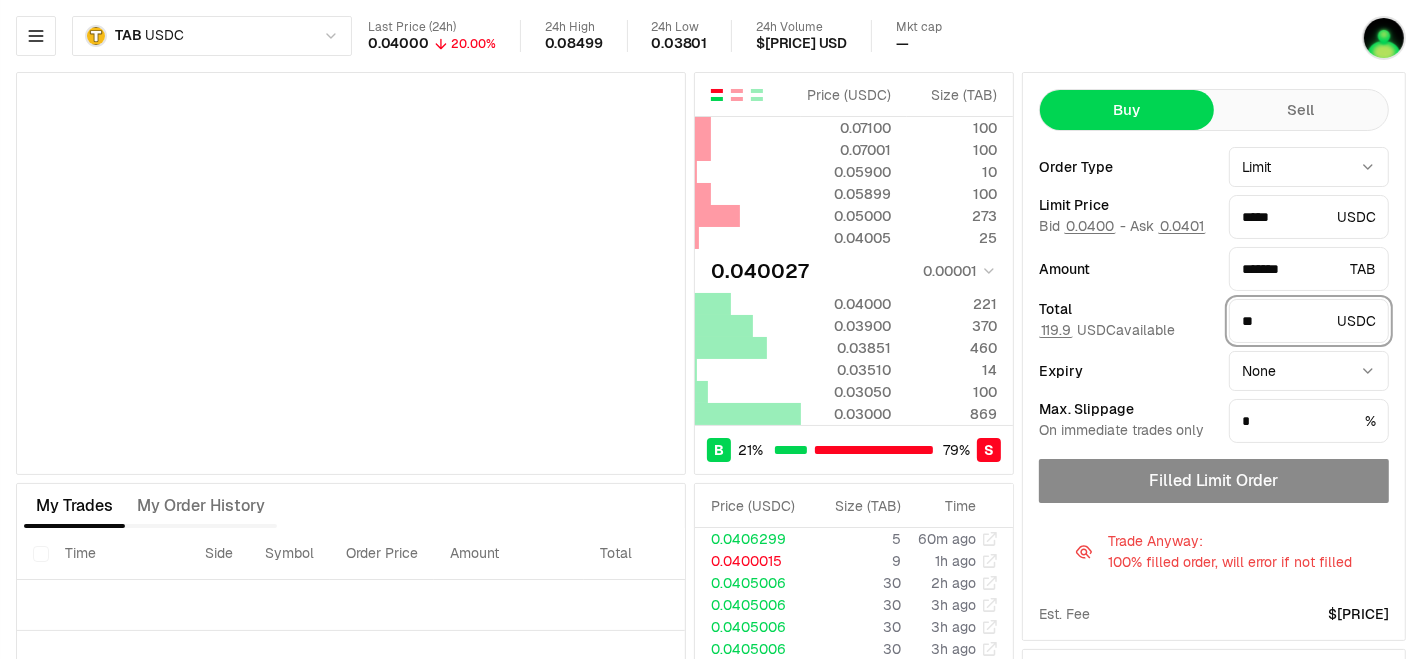 type on "*******" 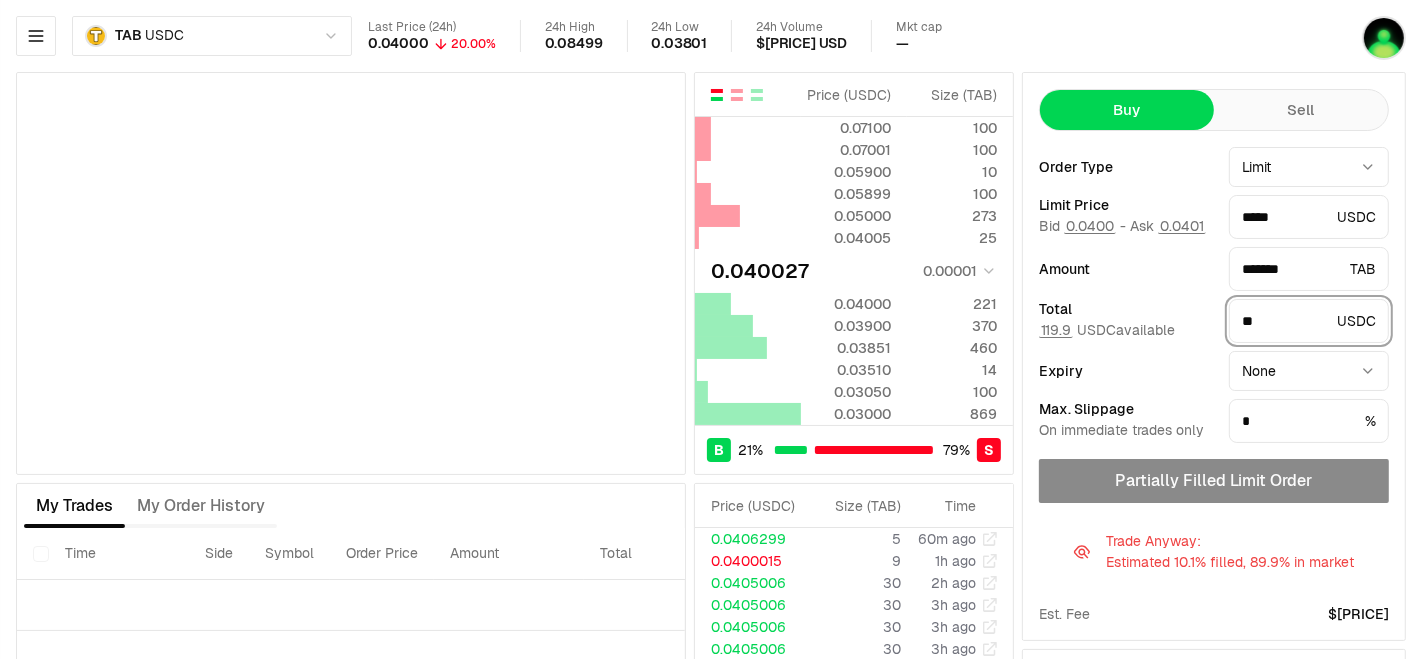 type on "**" 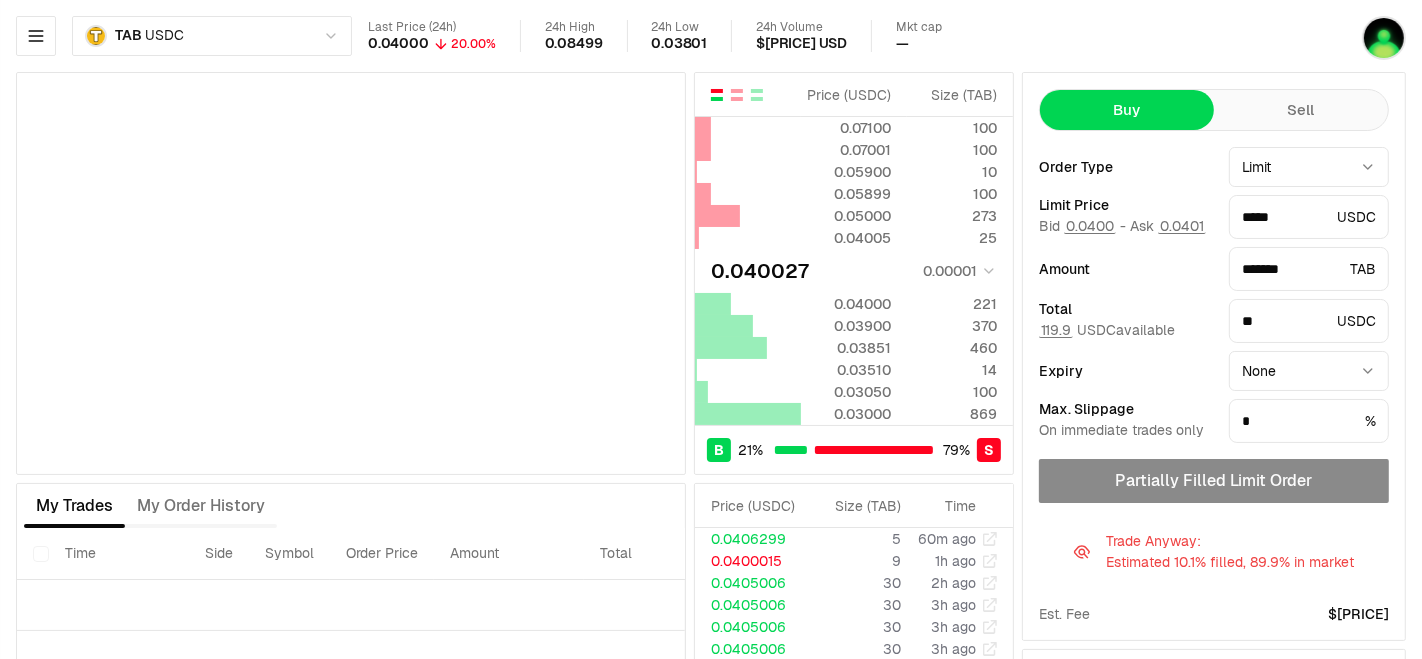click on "Partially Filled Limit Order" at bounding box center [1214, 481] 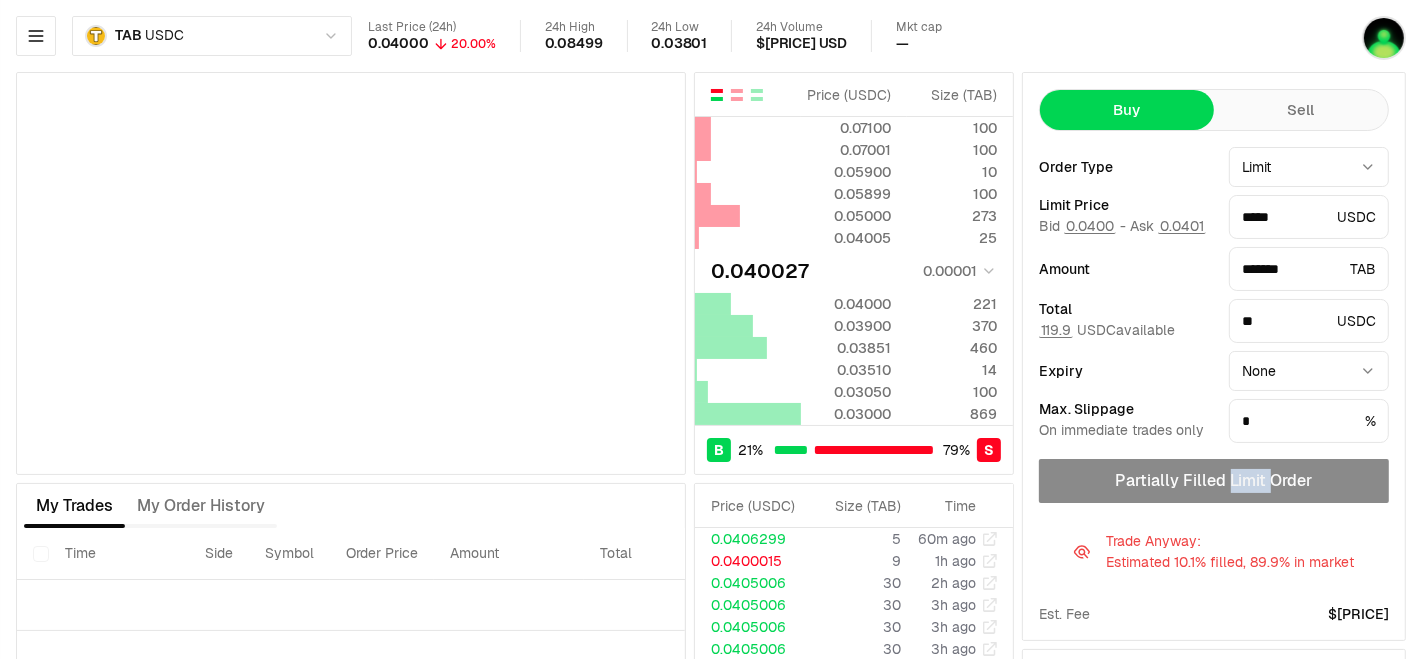 click on "Partially Filled Limit Order" at bounding box center (1214, 481) 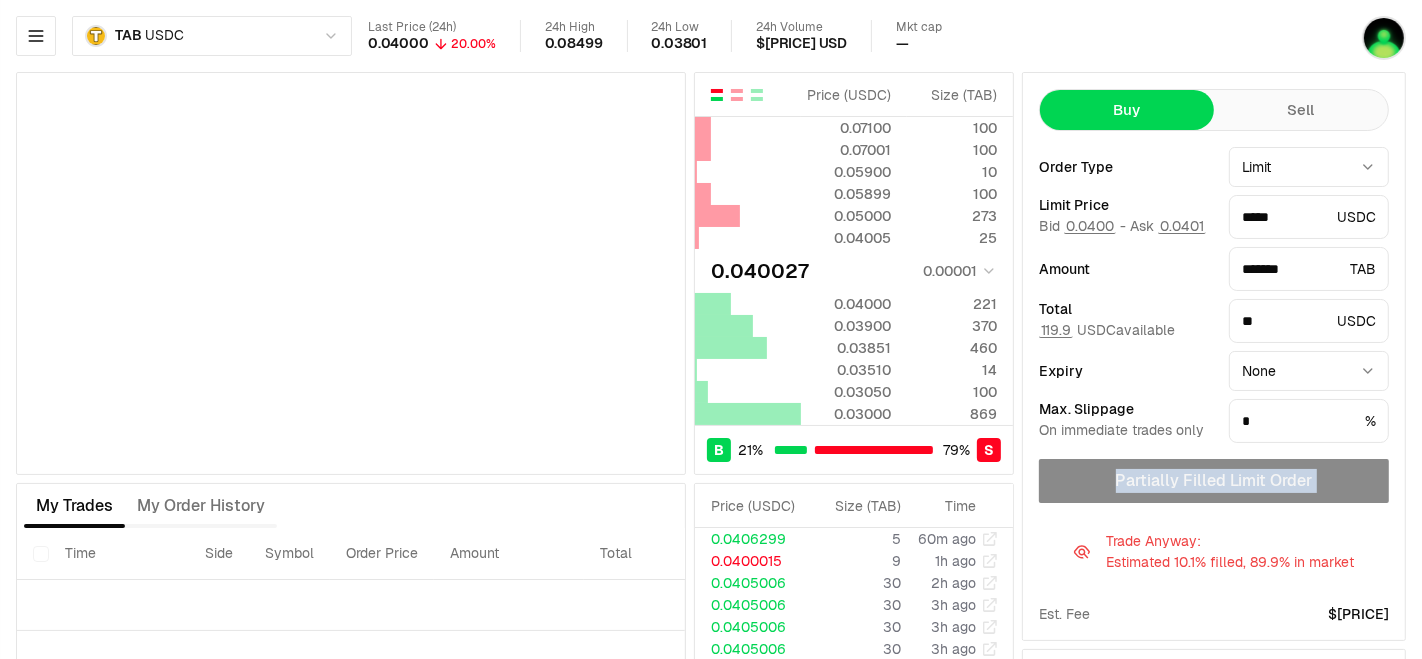 click on "Partially Filled Limit Order" at bounding box center [1214, 481] 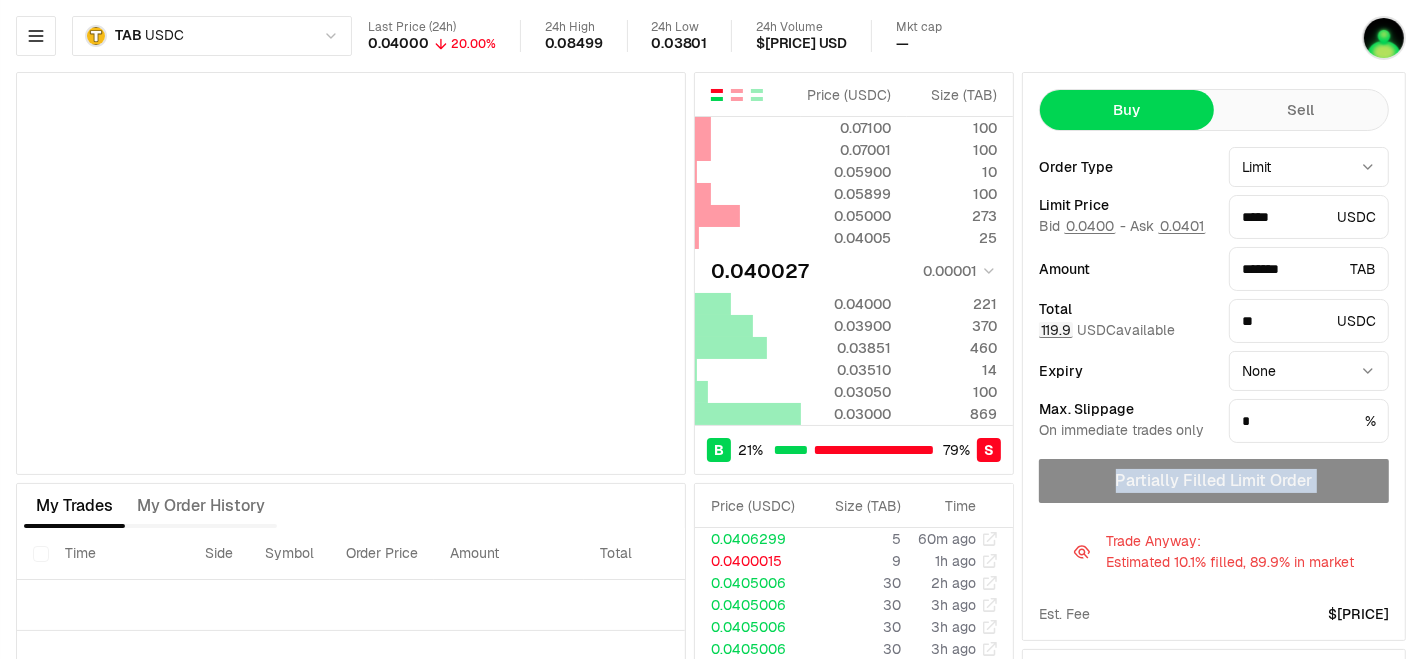 click on "119.9" at bounding box center [1056, 330] 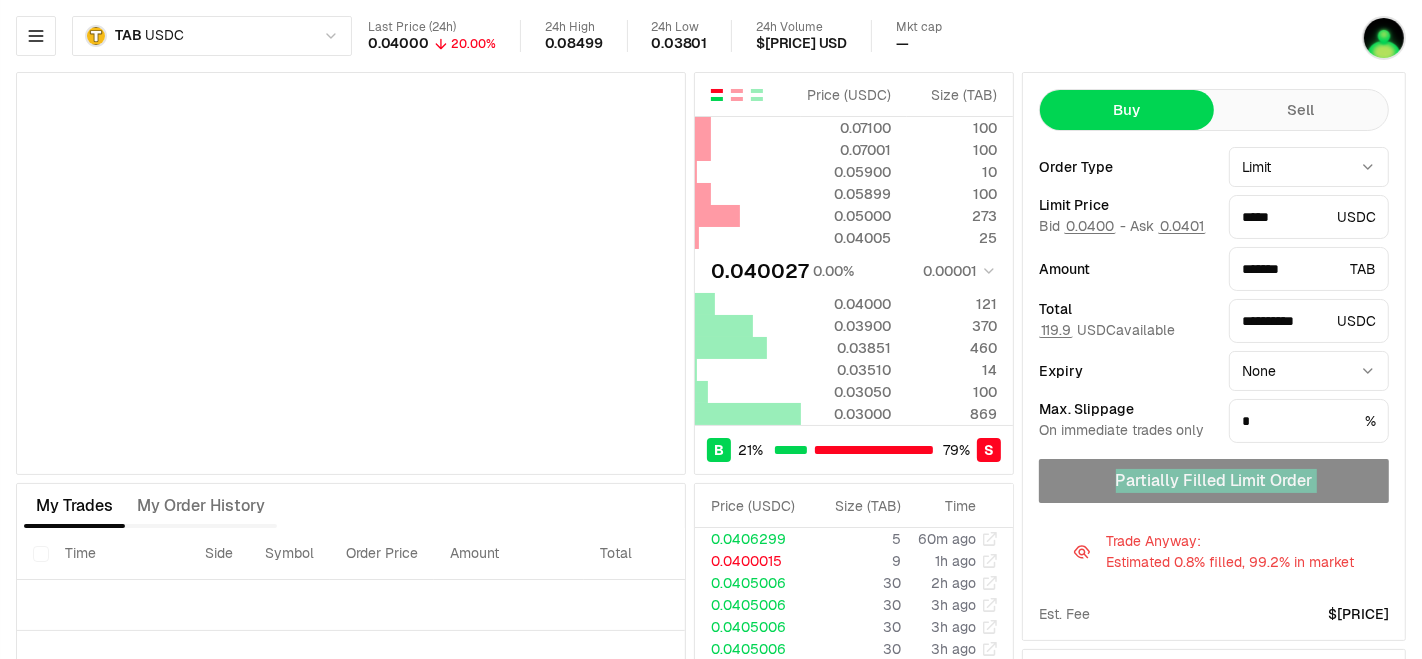 click on "Neutron Balance Earn Bridge Orderbook Stake Ecosystem Governance Documentation Support TAB USDC Last Price (24h) 0.04000 20.00% 24h High 0.08499 24h Low 0.03801 24h Volume $[PRICE] USD Mkt cap —
Price ( USDC ) Size ( TAB ) 0.07100 100 0.07001 100 0.05900 10 0.05899 100 0.05000 273 0.04005 25 0.040027 0.00% 0.00001 0.04000 121 0.03900 370 0.03851 460 0.03510 14 0.03050 100 0.03000 869 B 21 % 79 % S Price ( USDC ) Size ( TAB ) 0.07100 100 0.07001 100 0.05900 10 0.05899 100 0.05000 273 0.04005 25 0.040027 0.00001 0.04000 221 0.03900 370 0.03851 460 0.03510 14 0.03050 100 0.03000 869 B 21 % 79 % S Price ( USDC ) Size ( TAB ) Time 0.0406299 5 60m ago 0.0400015 9 1h ago 0.0405006 30 2h ago 0.0405006 30 3h ago 0.0405006 30 3h ago 0.0405006 30 3h ago 0.0405006 30 3h ago 0.0405006 30 3h ago 0.0405006 30 3h ago 0.0405006 30 3h ago 0.0405006 30 3h ago 0.0405006 30 3h ago 0.0405006 30 3h ago 0.0405006 30 3h ago 0.0405006 30 3h ago 0.0409977 30 3h ago 0.0409977 30 3h ago 0.0409977 30 3h ago 0.0409977 30 3h ago 0.0409977 30 3h ago 0.0409977 30 3h ago 0.0409977 30 3h ago 0.0409977 30 3h ago 0.0400015 31 4h ago 0.0400015 31 4h ago 0.0400015 31 4h ago 0.0400015 31 4h ago 0.0400015 31 4h ago 0.0400015 31 4h ago 0.0400015 30 5h ago 0.0400015 31 5h ago 0.0400015 31 5h ago 0.0400015 31 5h ago 0.0400015 31 5h ago 0.0400015 31 5h ago 0.0400015 31 5h ago 0.0400015 31 5h ago 0.0400015 30 5h ago 0.0400015 31 5h ago 0.0400015 31" at bounding box center (711, 478) 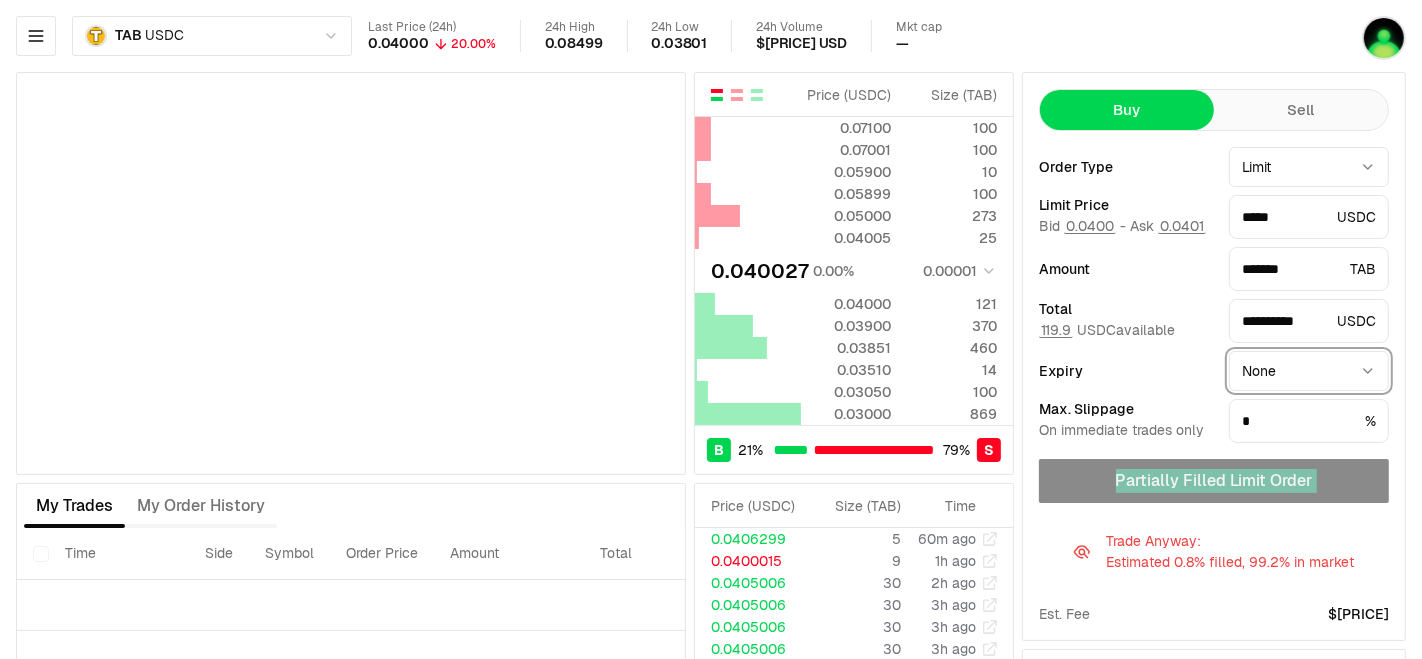 click on "Neutron Balance Earn Bridge Orderbook Stake Ecosystem Governance Documentation Support TAB USDC Last Price (24h) 0.04000 20.00% 24h High 0.08499 24h Low 0.03801 24h Volume $[PRICE] USD Mkt cap —
Price ( USDC ) Size ( TAB ) 0.07100 100 0.07001 100 0.05900 10 0.05899 100 0.05000 273 0.04005 25 0.040027 0.00% 0.00001 0.04000 121 0.03900 370 0.03851 460 0.03510 14 0.03050 100 0.03000 869 B 21 % 79 % S Price ( USDC ) Size ( TAB ) 0.07100 100 0.07001 100 0.05900 10 0.05899 100 0.05000 273 0.04005 25 0.040027 0.00001 0.04000 221 0.03900 370 0.03851 460 0.03510 14 0.03050 100 0.03000 869 B 21 % 79 % S Price ( USDC ) Size ( TAB ) Time 0.0406299 5 60m ago 0.0400015 9 1h ago 0.0405006 30 2h ago 0.0405006 30 3h ago 0.0405006 30 3h ago 0.0405006 30 3h ago 0.0405006 30 3h ago 0.0405006 30 3h ago 0.0405006 30 3h ago 0.0405006 30 3h ago 0.0405006 30 3h ago 0.0405006 30 3h ago 0.0405006 30 3h ago 0.0405006 30 3h ago 0.0405006 30 3h ago 0.0409977 30 3h ago 0.0409977 30 3h ago 0.0409977 30 3h ago 0.0409977 30 3h ago 0.0409977 30 3h ago 0.0409977 30 3h ago 0.0409977 30 3h ago 0.0409977 30 3h ago 0.0400015 31 4h ago 0.0400015 31 4h ago 0.0400015 31 4h ago 0.0400015 31 4h ago 0.0400015 31 4h ago 0.0400015 31 4h ago 0.0400015 30 5h ago 0.0400015 31 5h ago 0.0400015 31 5h ago 0.0400015 31 5h ago 0.0400015 31 5h ago 0.0400015 31 5h ago 0.0400015 31 5h ago 0.0400015 31 5h ago 0.0400015 30 5h ago 0.0400015 31 5h ago 0.0400015 31" at bounding box center [711, 478] 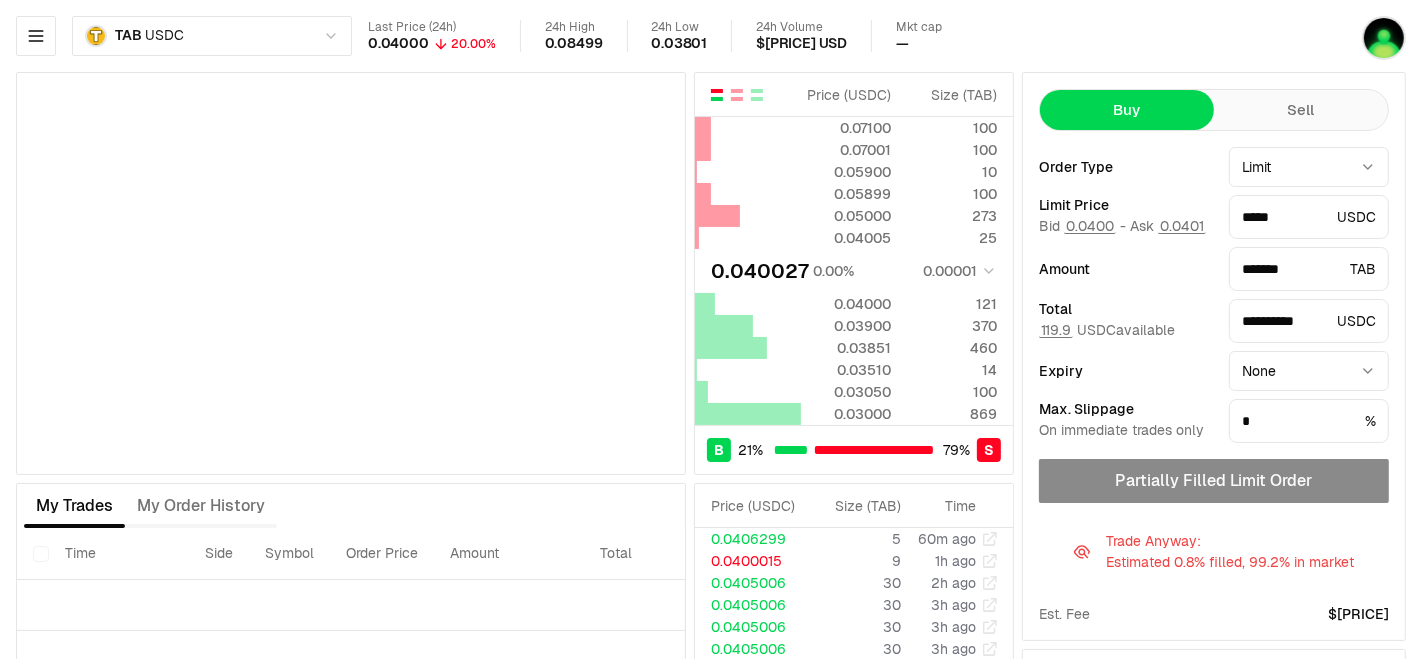 click on "Partially Filled Limit Order" at bounding box center (1214, 481) 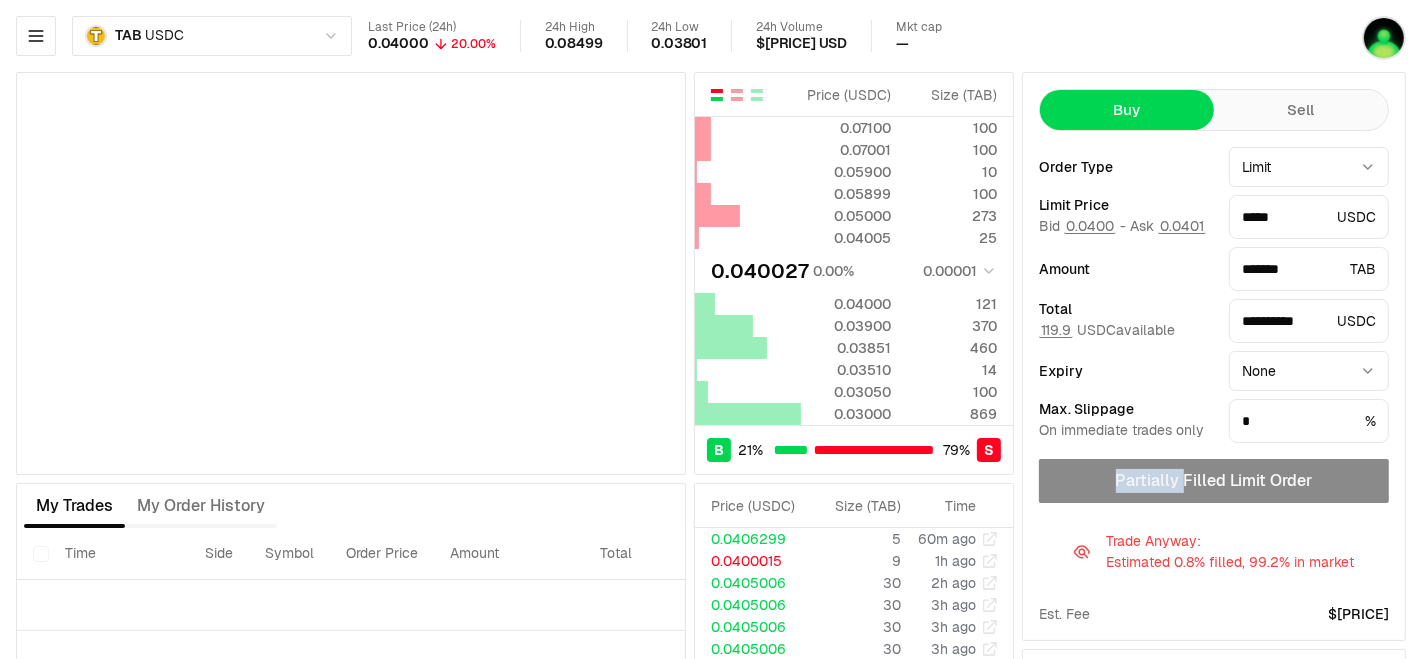 click on "Partially Filled Limit Order" at bounding box center [1214, 481] 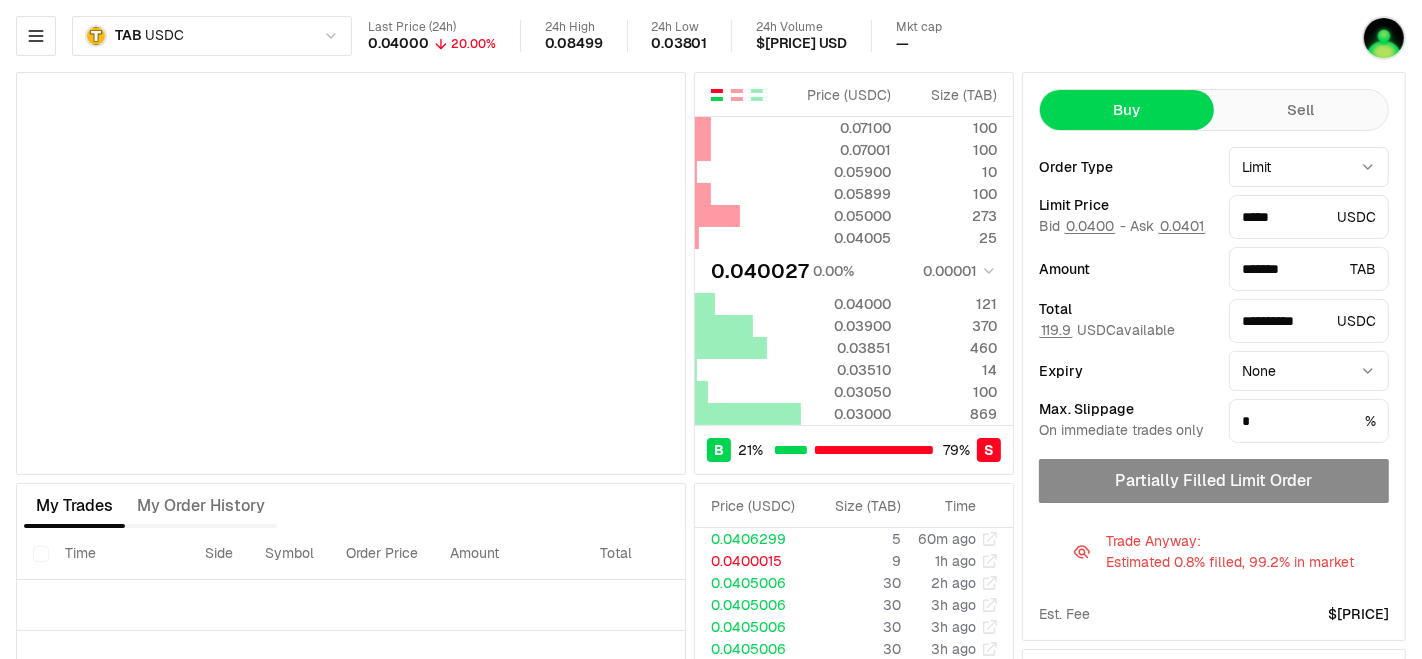 click on "**********" at bounding box center [1214, 295] 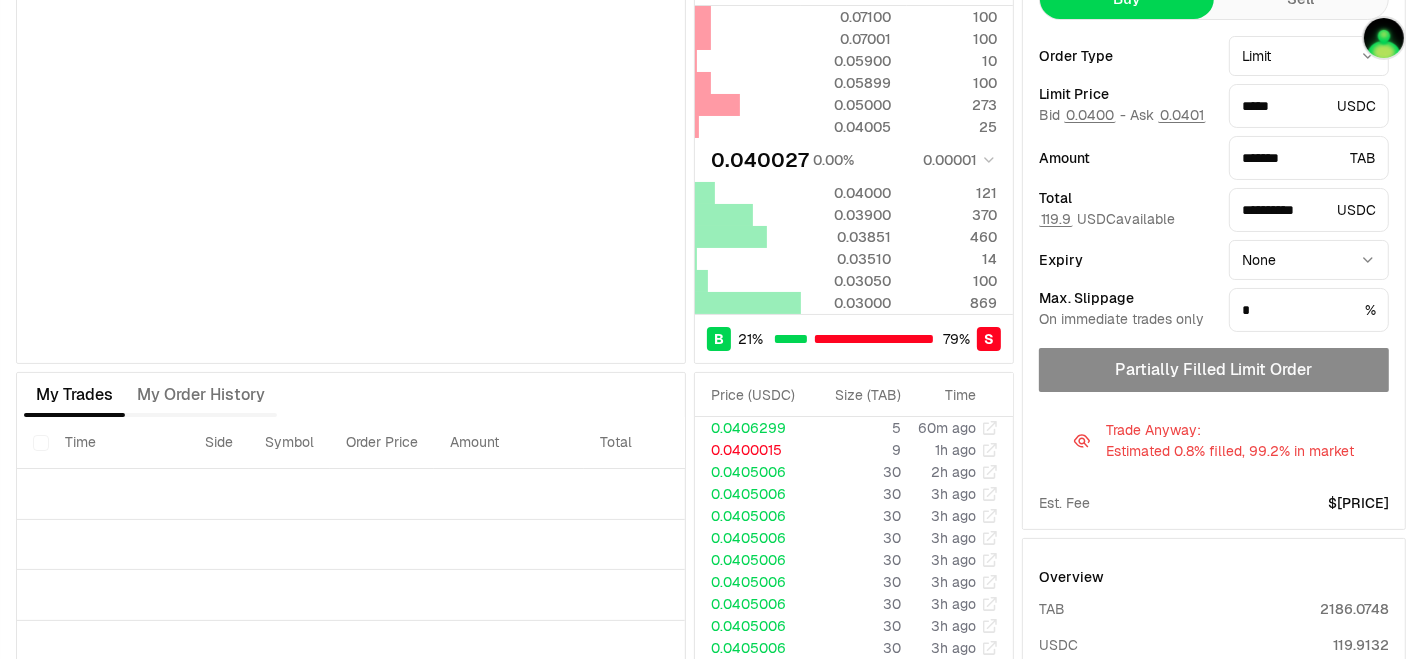 click on "Overview" at bounding box center (1214, 577) 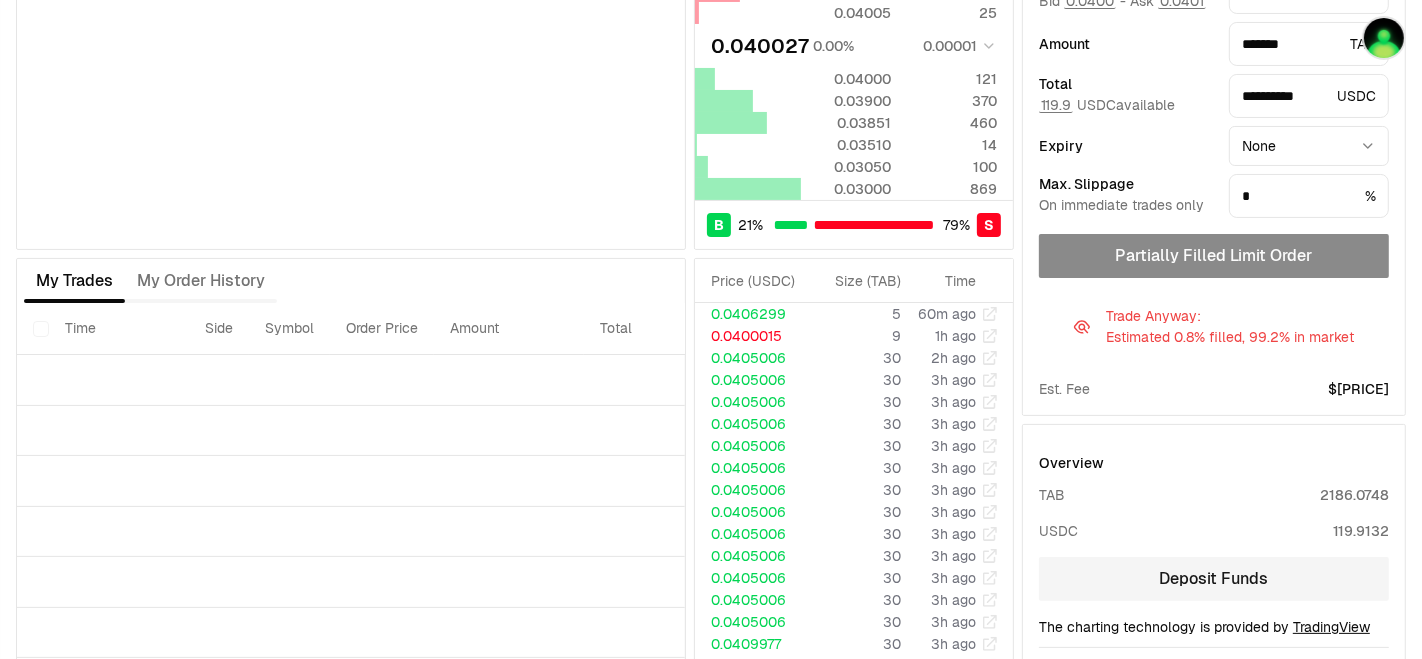 scroll, scrollTop: 294, scrollLeft: 0, axis: vertical 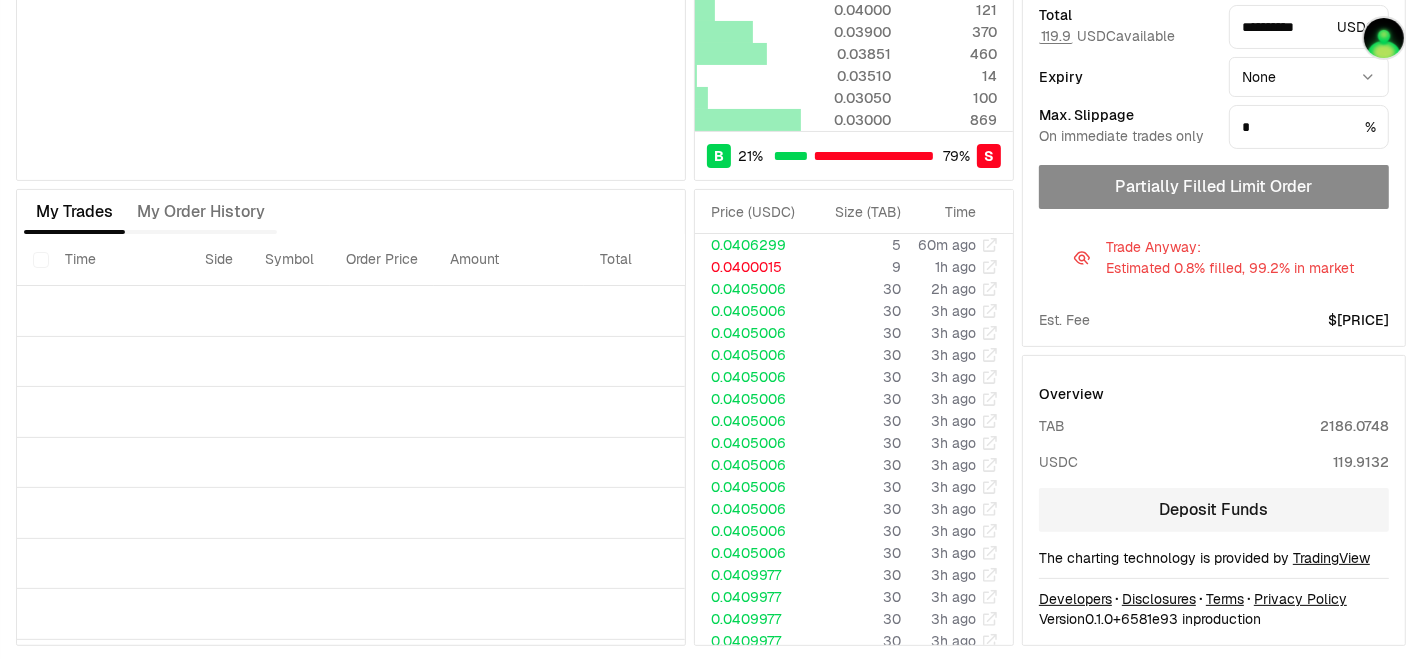 select on "****" 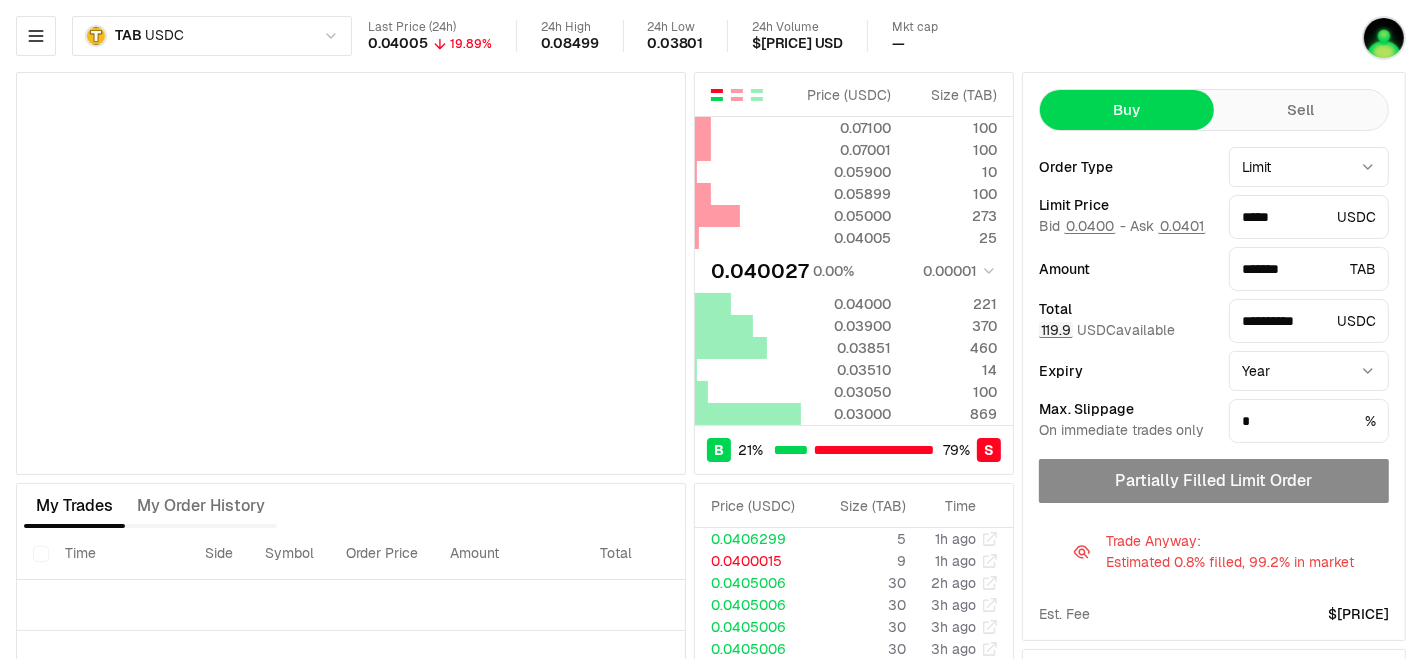 click on "119.9" at bounding box center (1056, 330) 